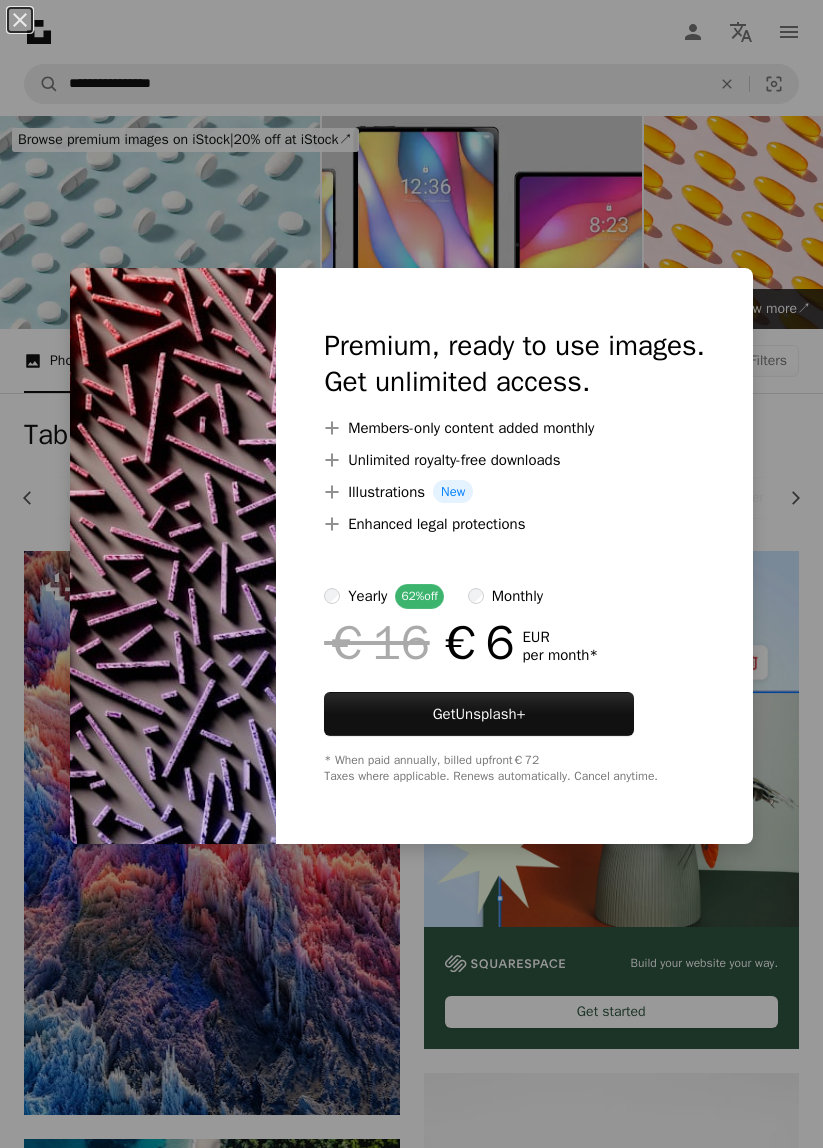 scroll, scrollTop: 3019, scrollLeft: 0, axis: vertical 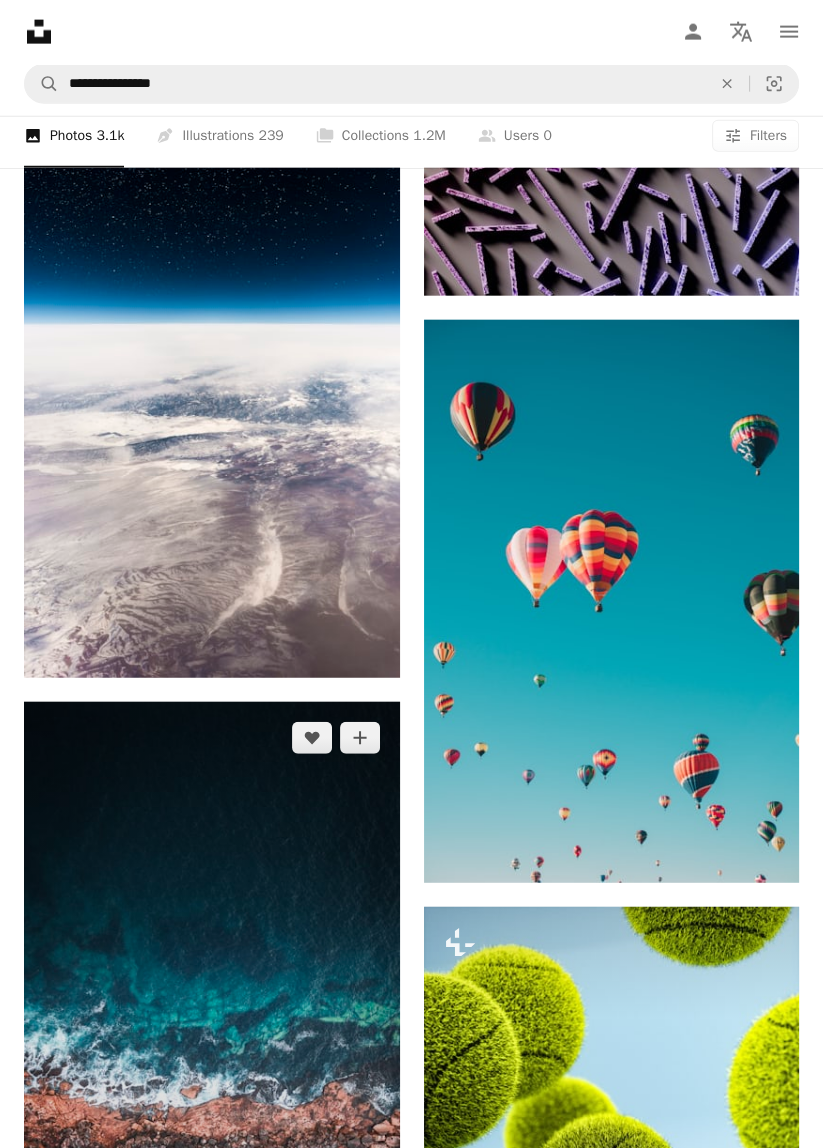 click at bounding box center (212, 1036) 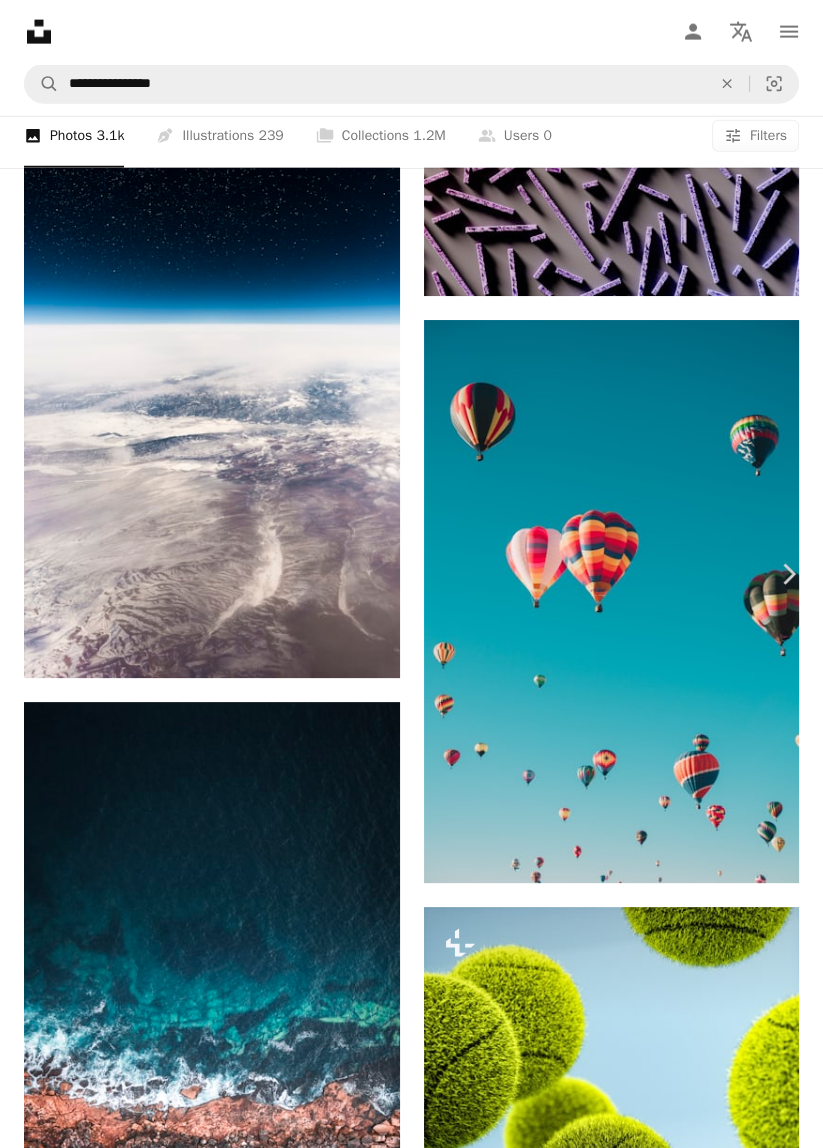 scroll, scrollTop: 3924, scrollLeft: 0, axis: vertical 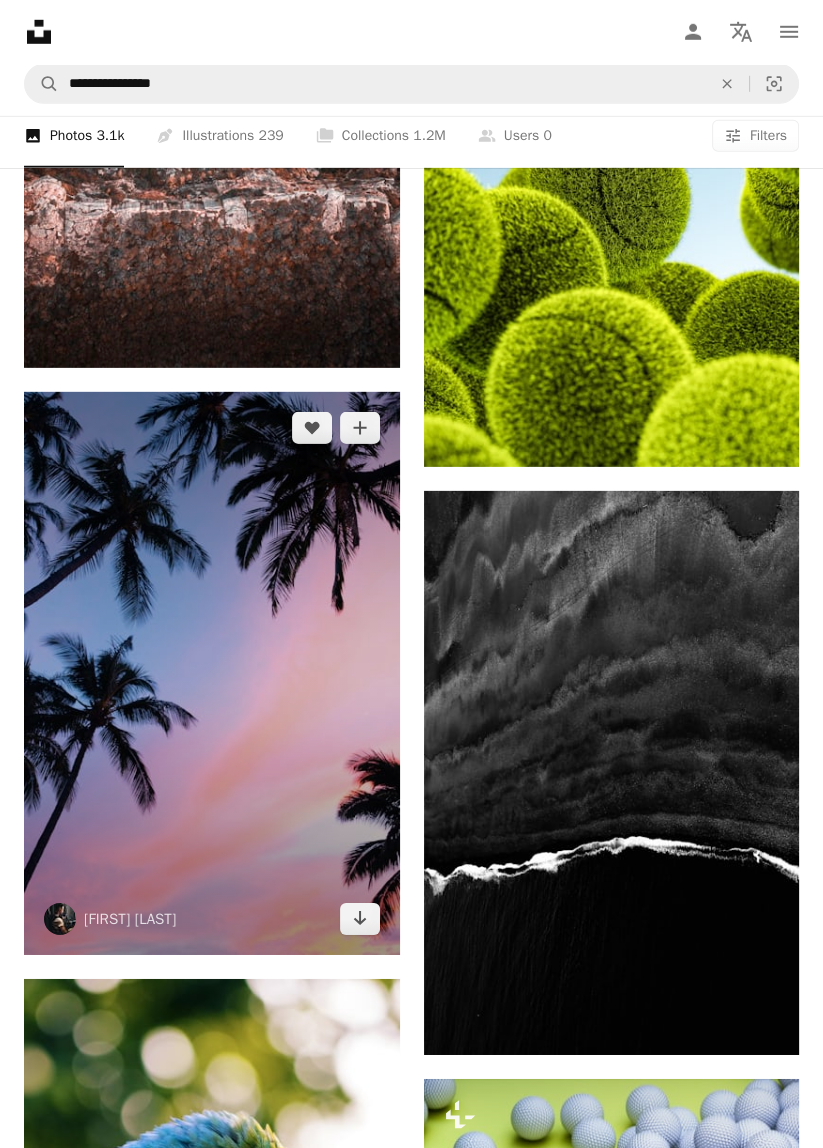 click at bounding box center [212, 673] 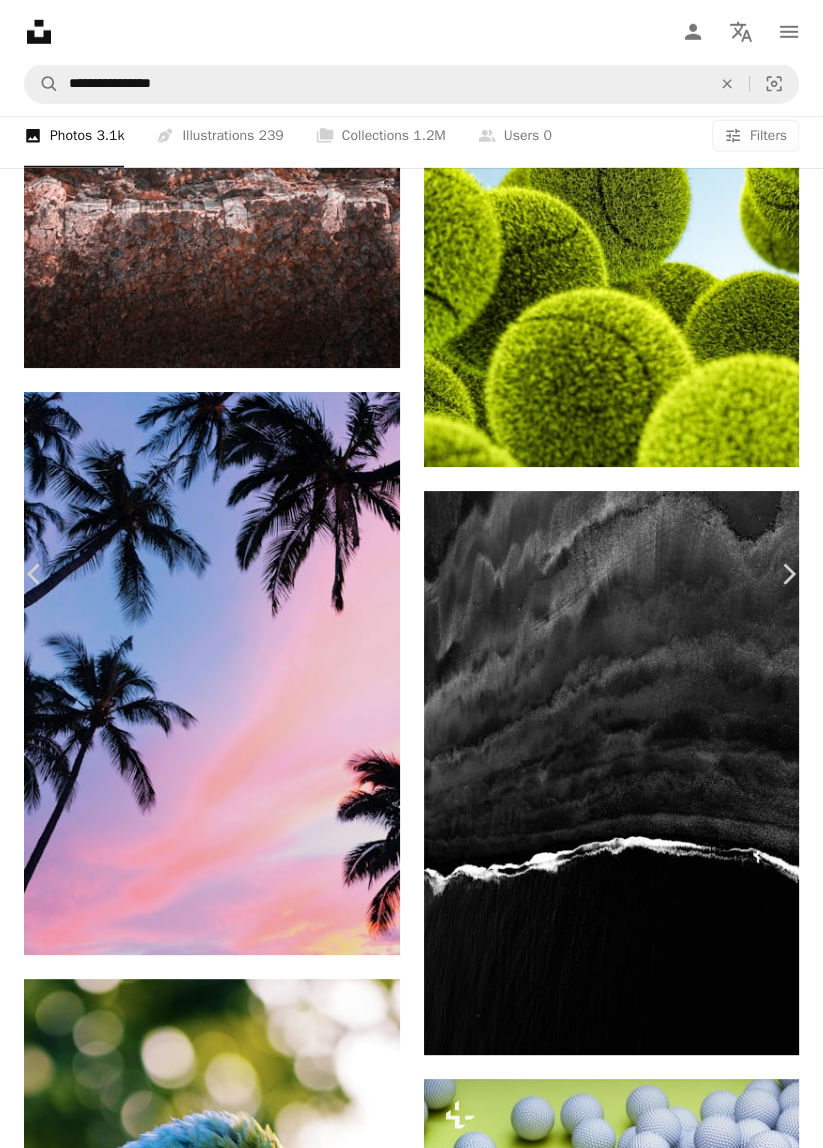 click at bounding box center [404, 9127] 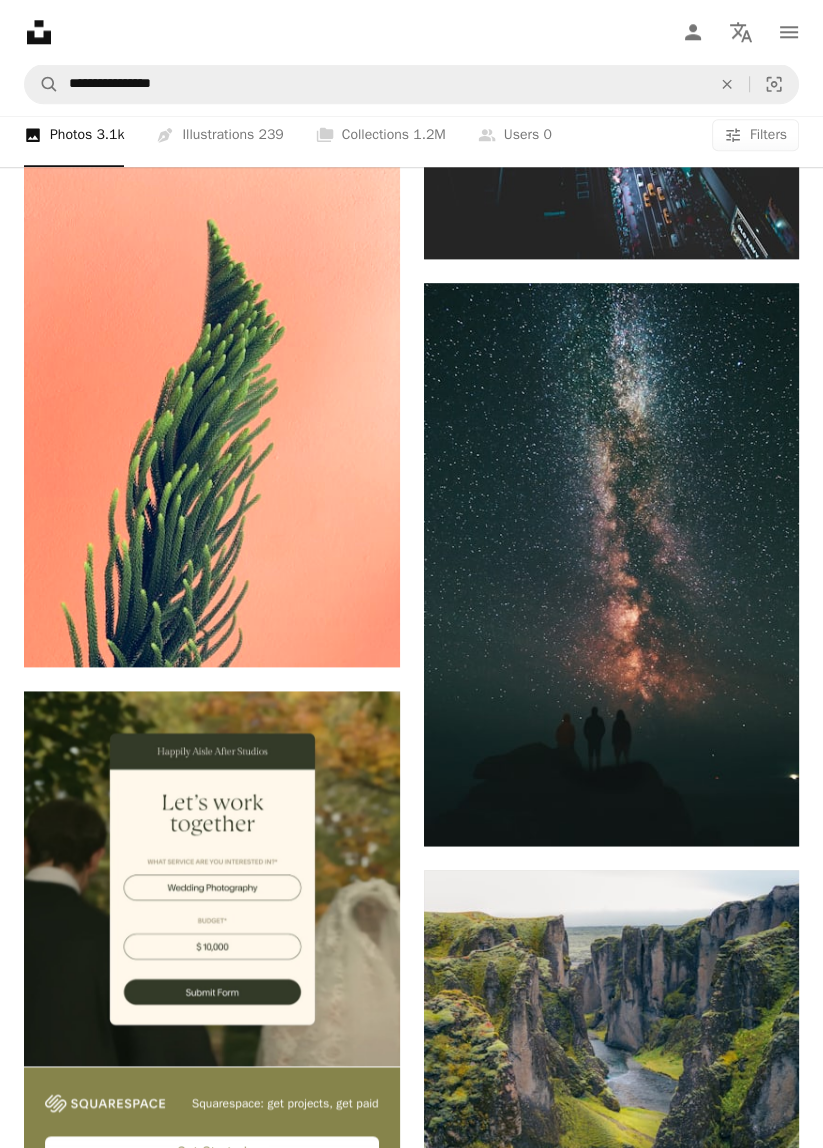 scroll, scrollTop: 7389, scrollLeft: 0, axis: vertical 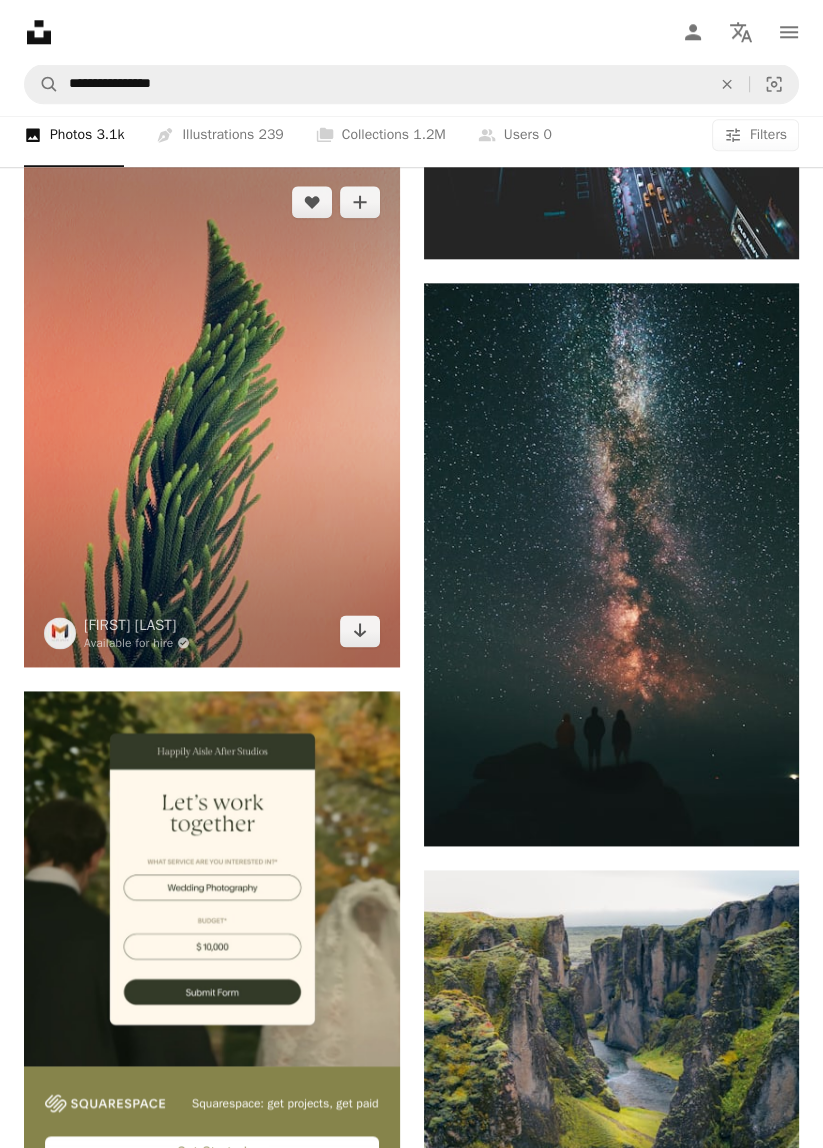 click at bounding box center [212, 416] 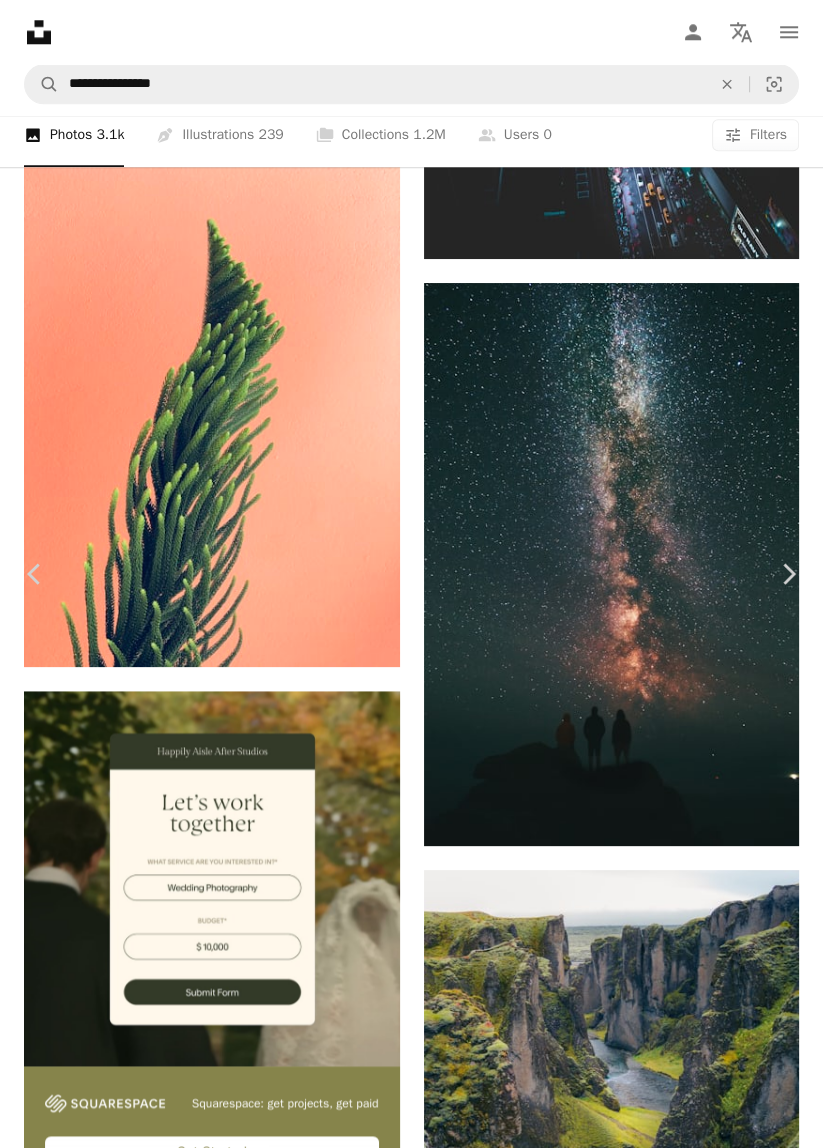 click on "Download free" at bounding box center [624, 5827] 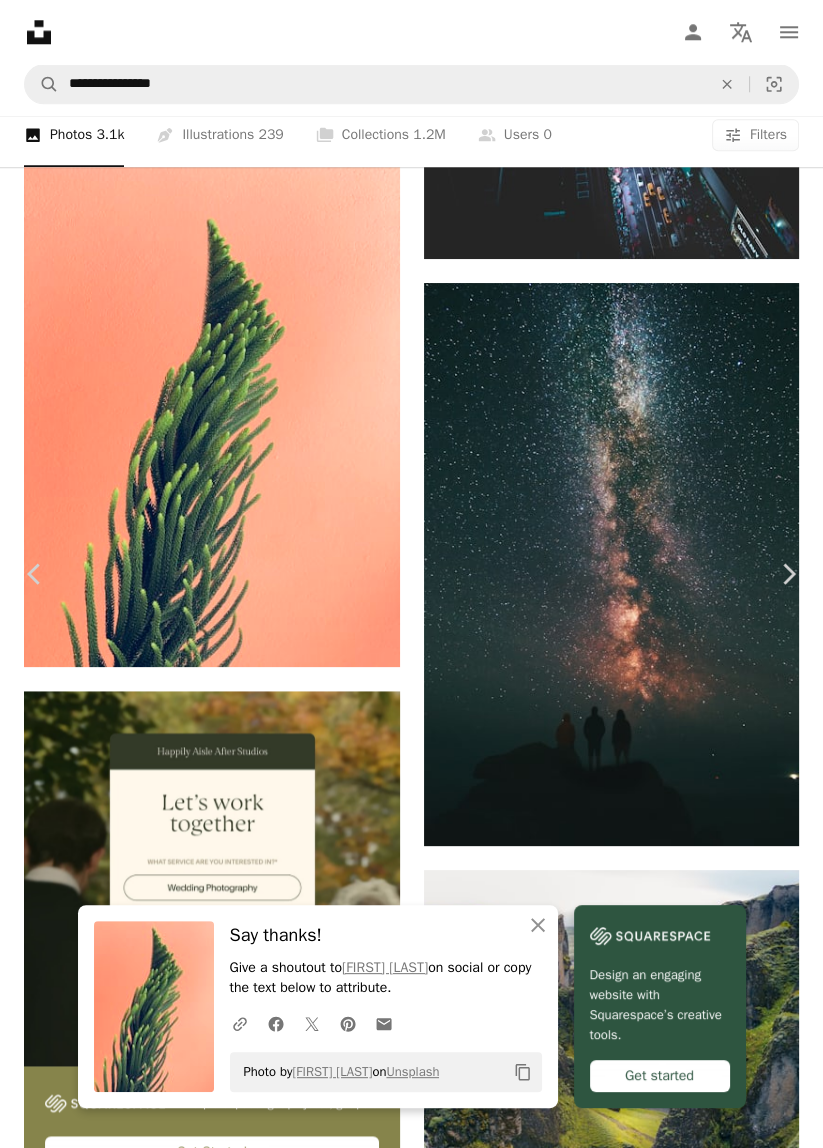 click on "Chevron down" 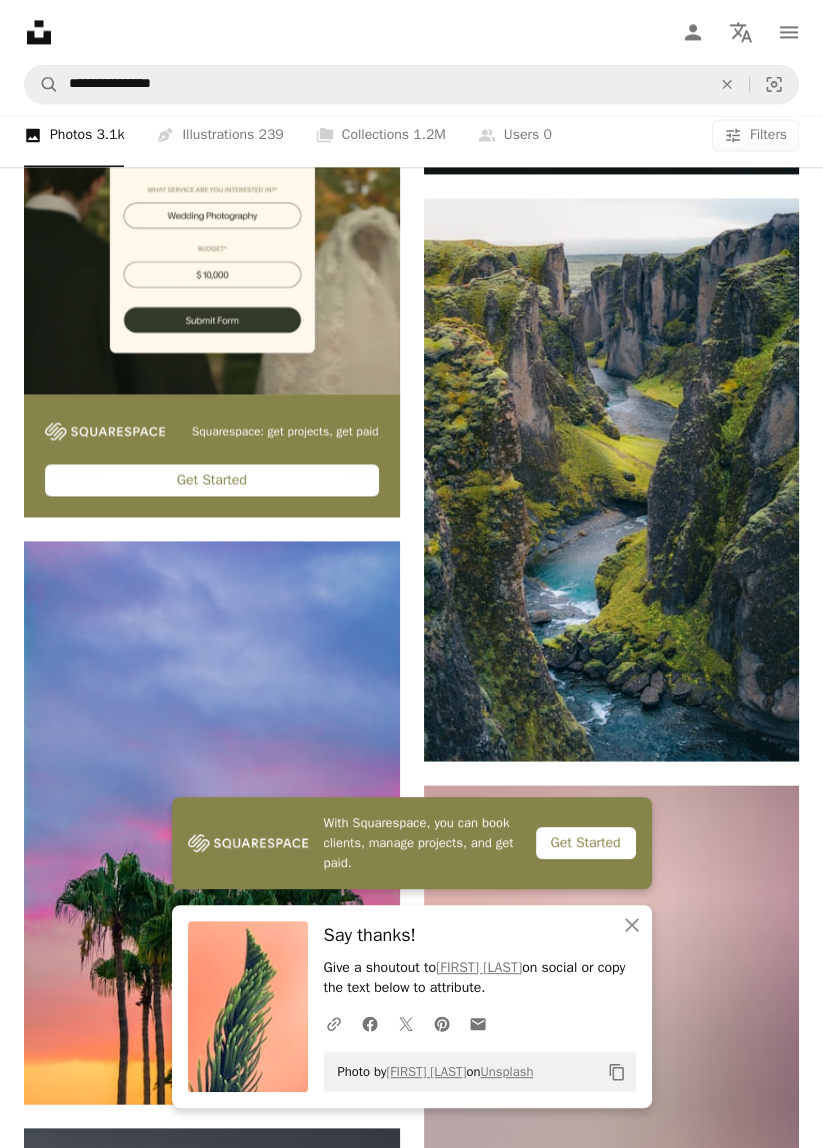 scroll, scrollTop: 8053, scrollLeft: 0, axis: vertical 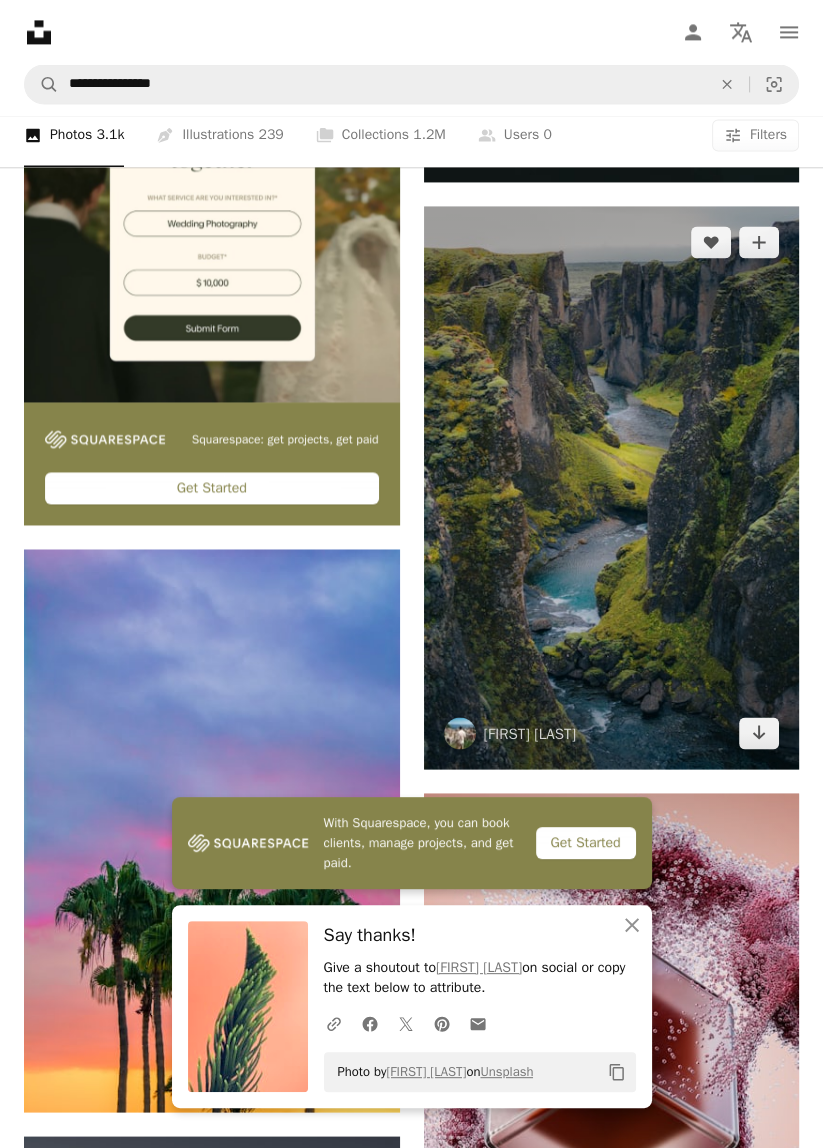 click at bounding box center [612, 487] 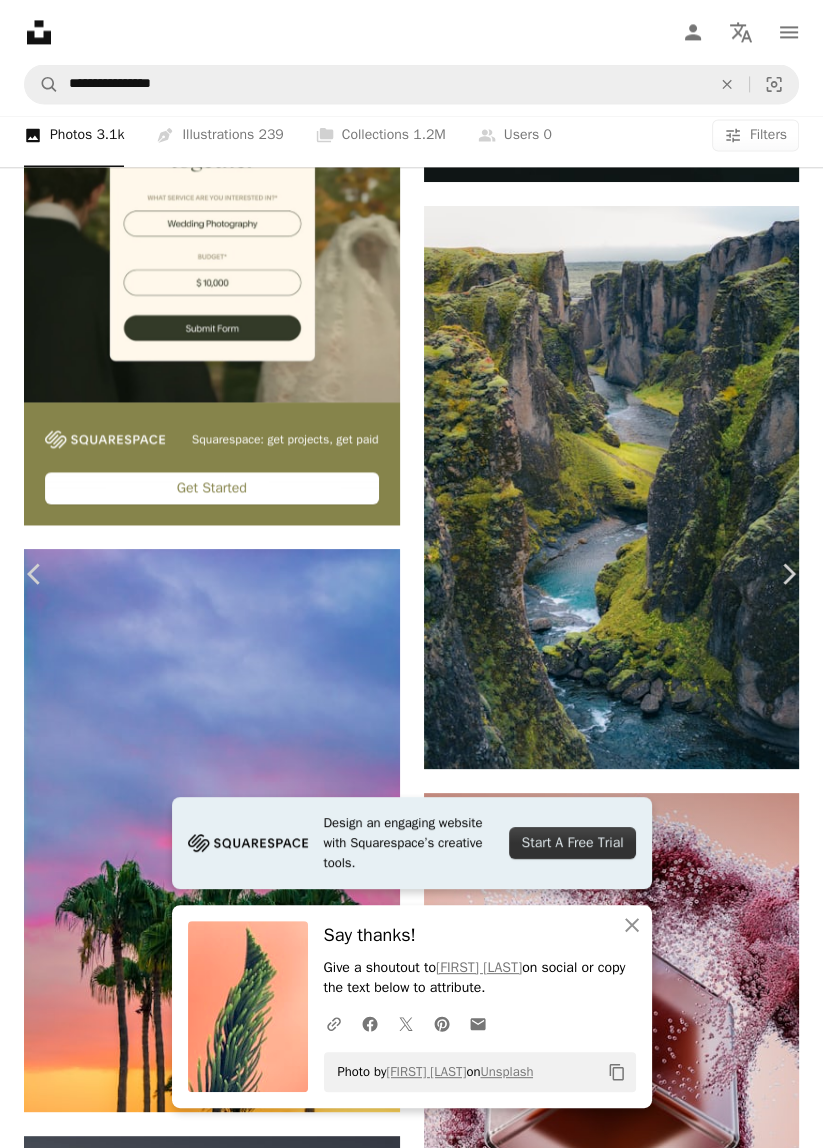 click on "Chevron down" 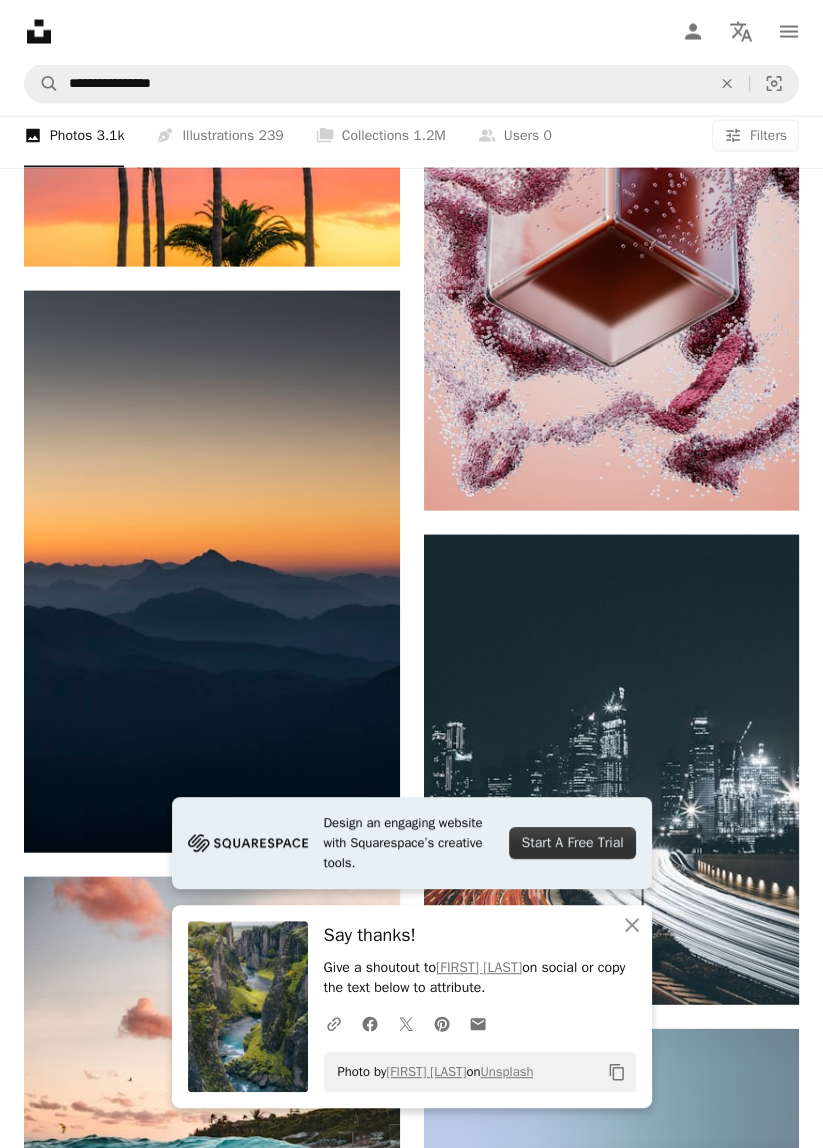 scroll, scrollTop: 8897, scrollLeft: 0, axis: vertical 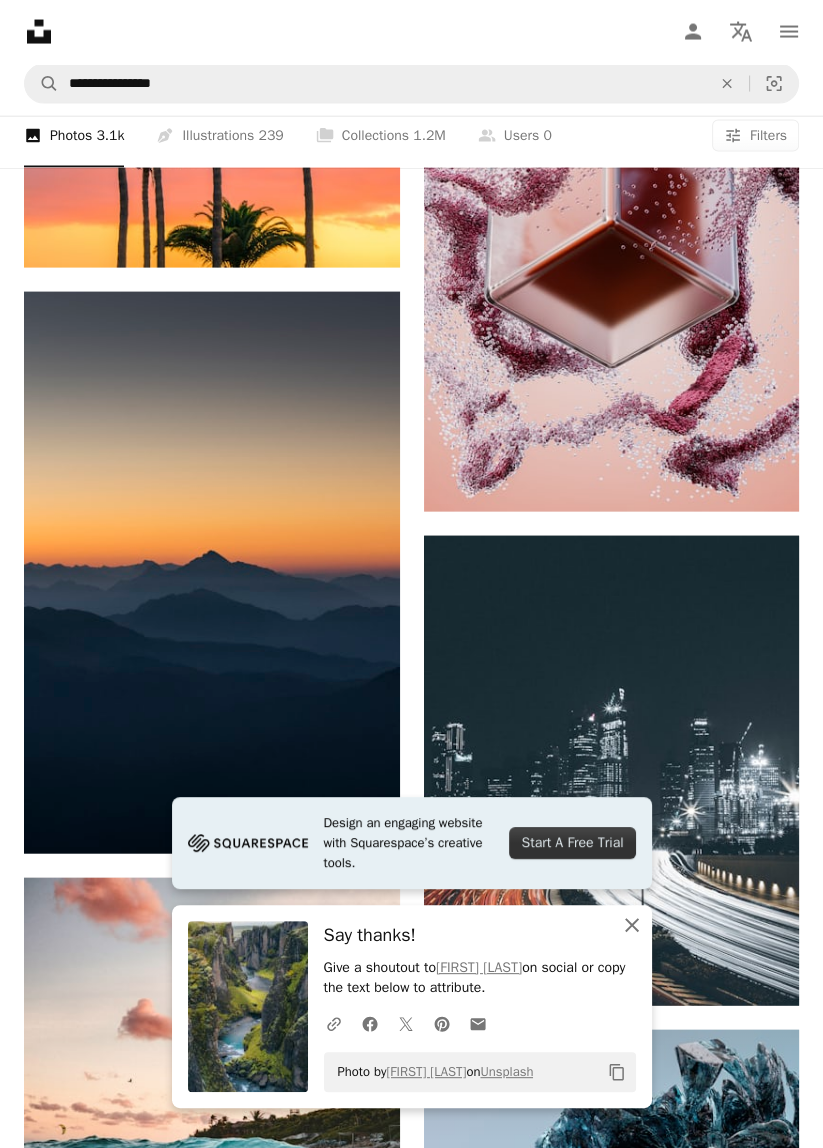 click on "An X shape" 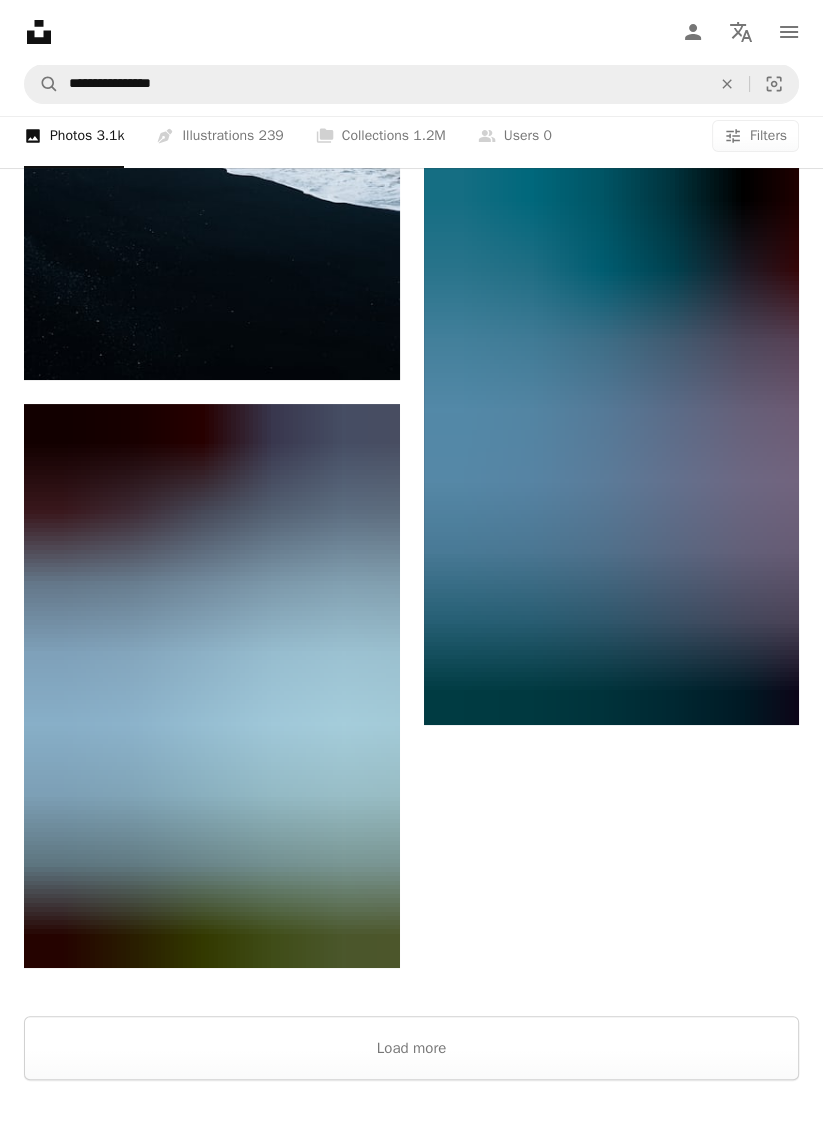 scroll, scrollTop: 11524, scrollLeft: 0, axis: vertical 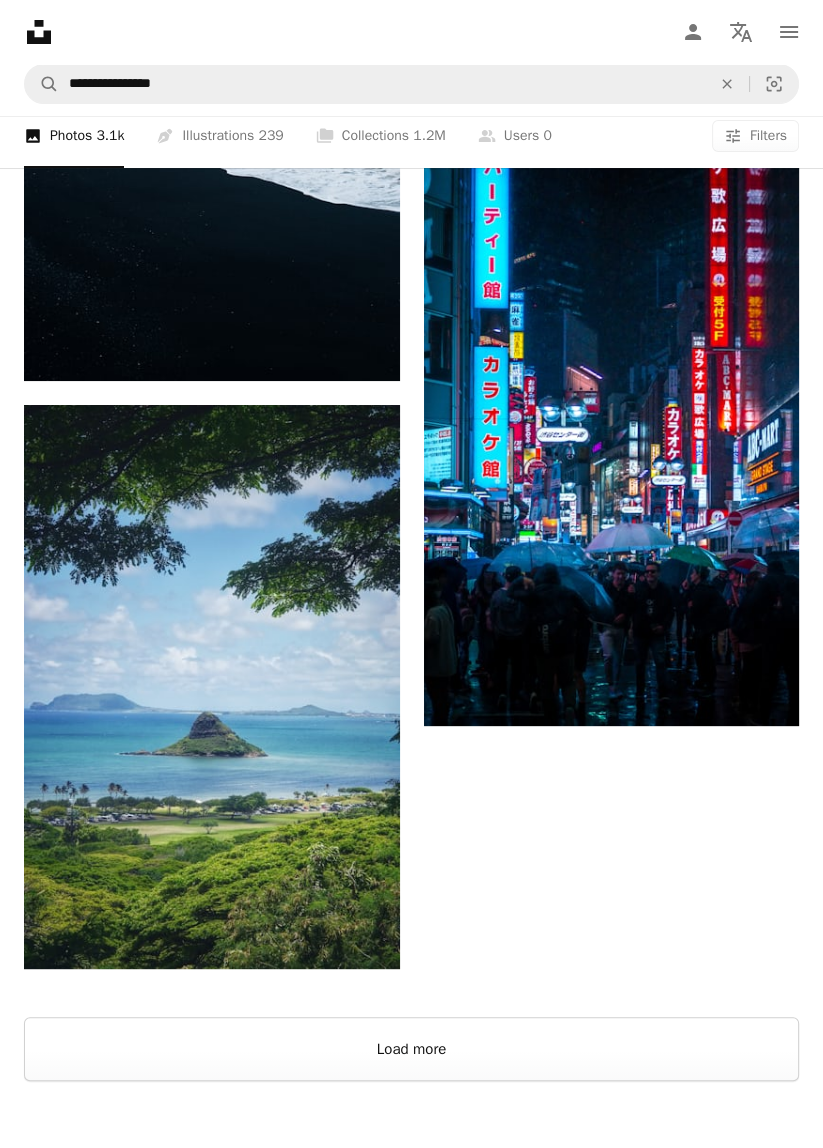 click on "Load more" at bounding box center (411, 1049) 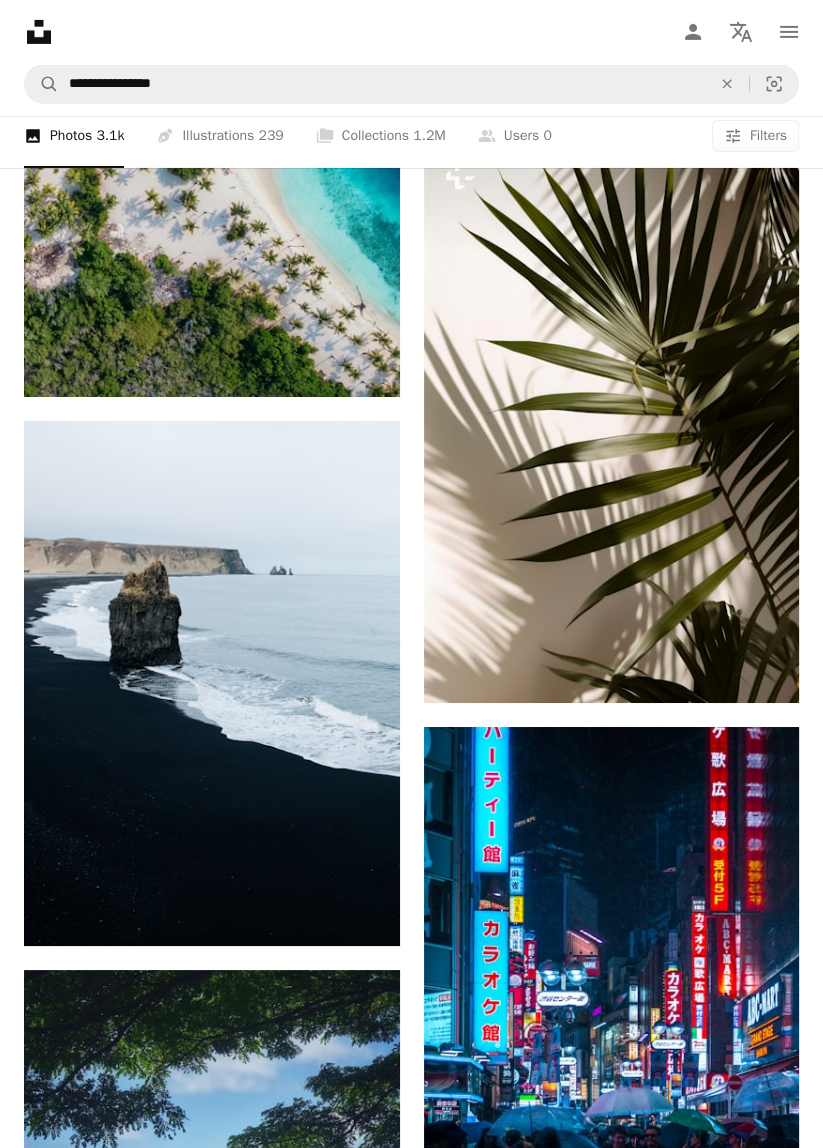 scroll, scrollTop: 10961, scrollLeft: 0, axis: vertical 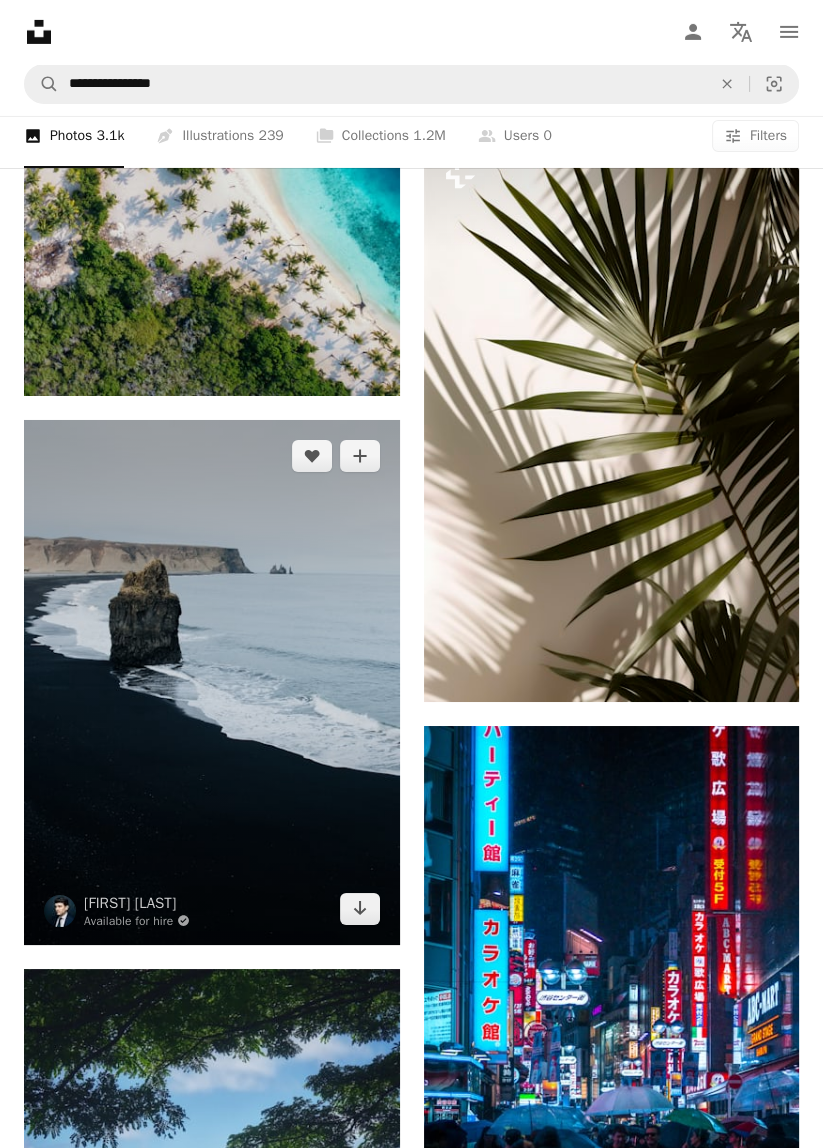 click at bounding box center [212, 682] 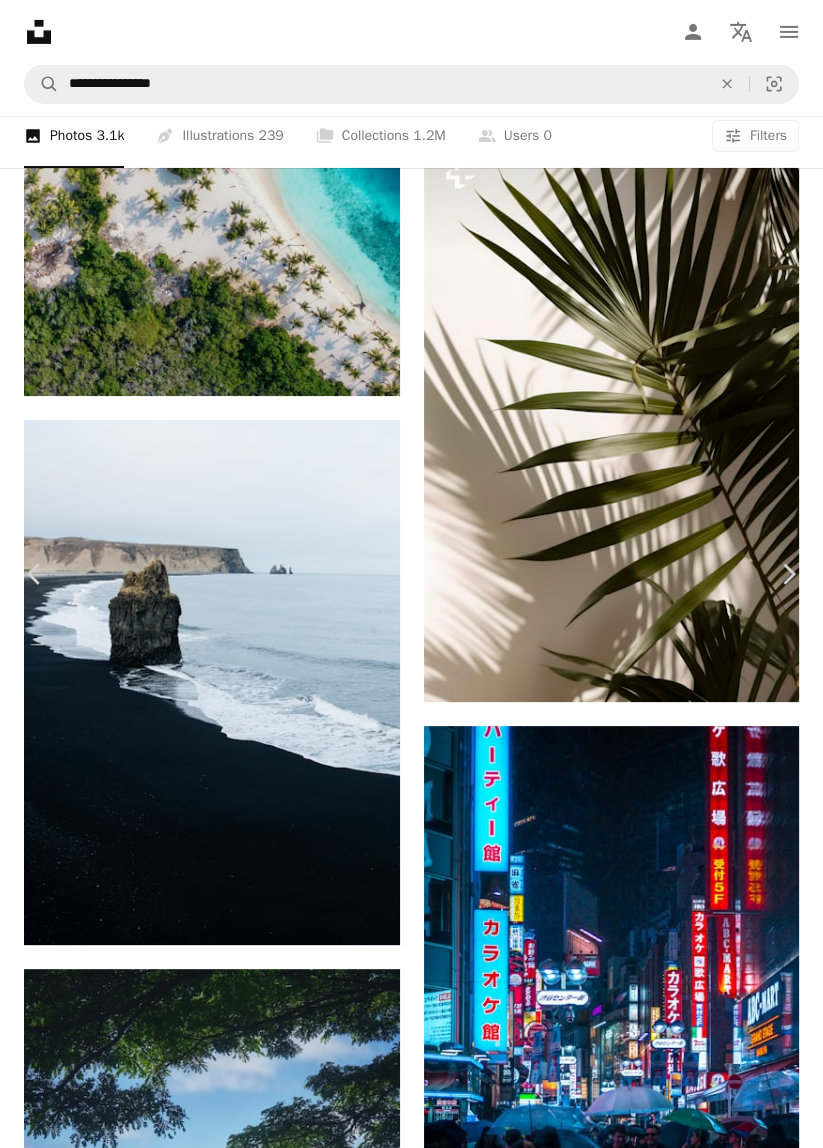 click 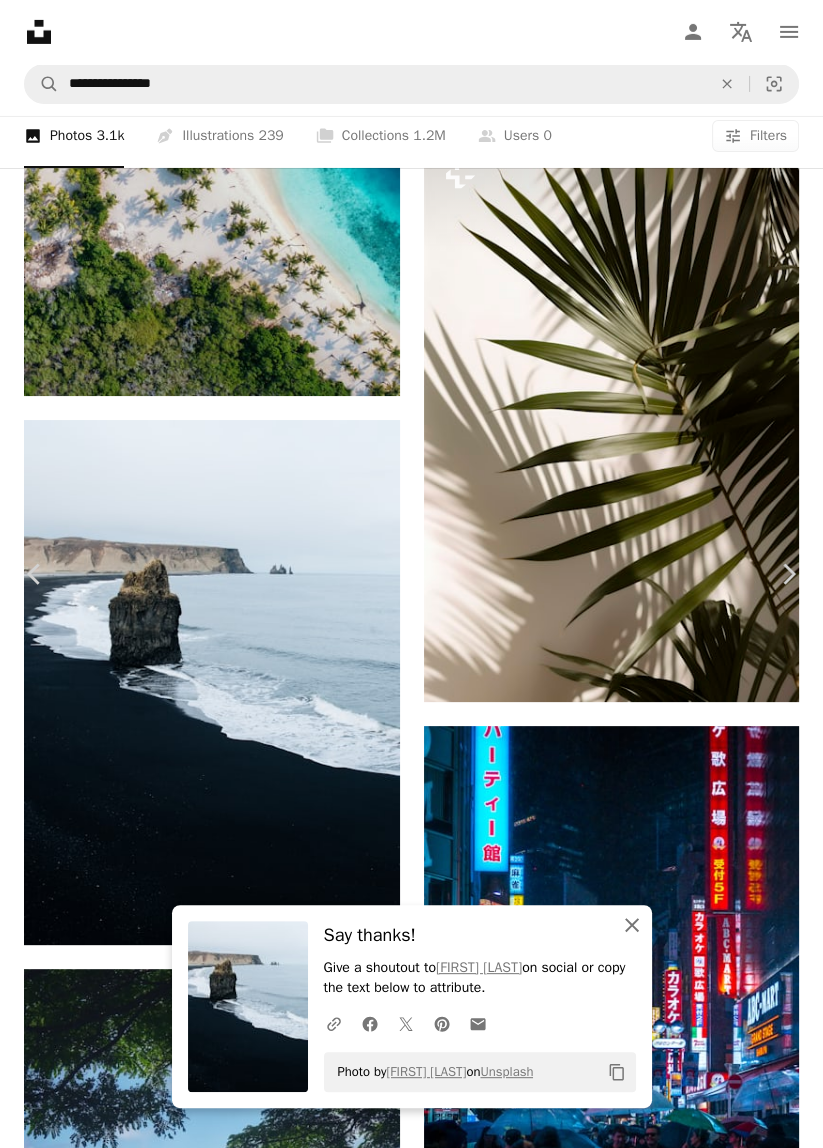 click on "An X shape" 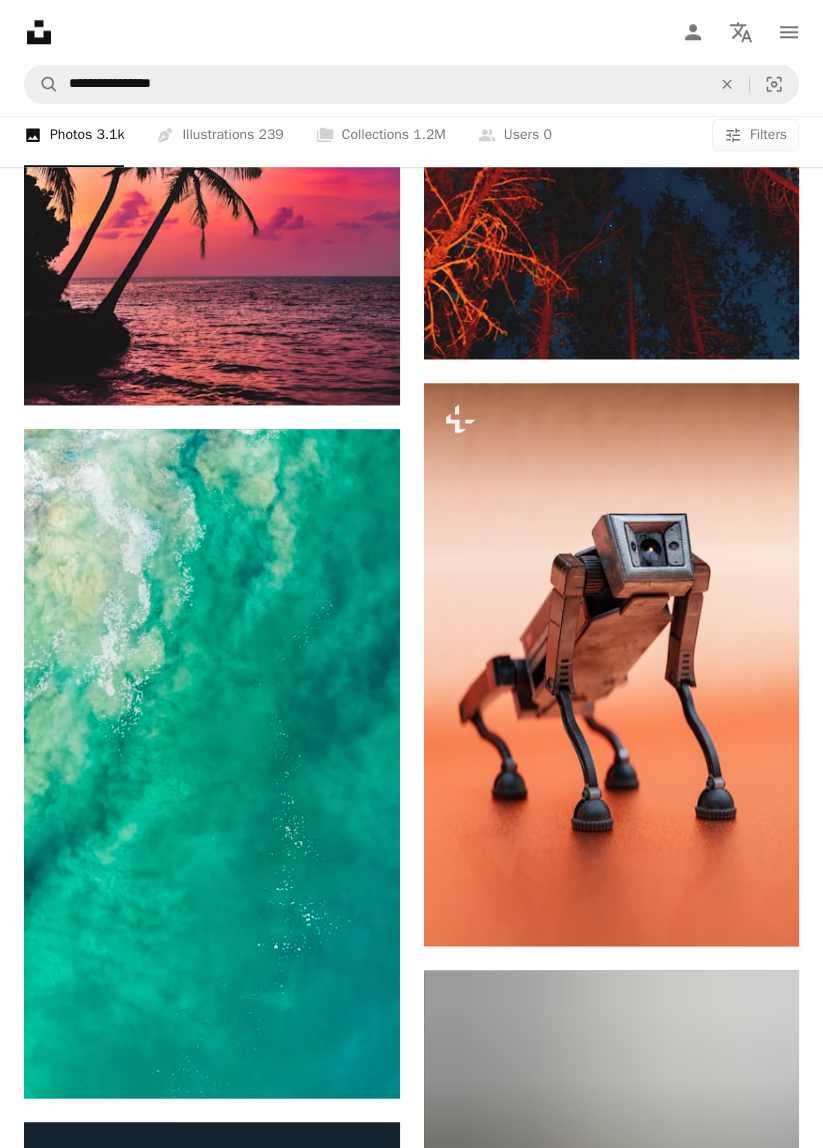 scroll, scrollTop: 18916, scrollLeft: 0, axis: vertical 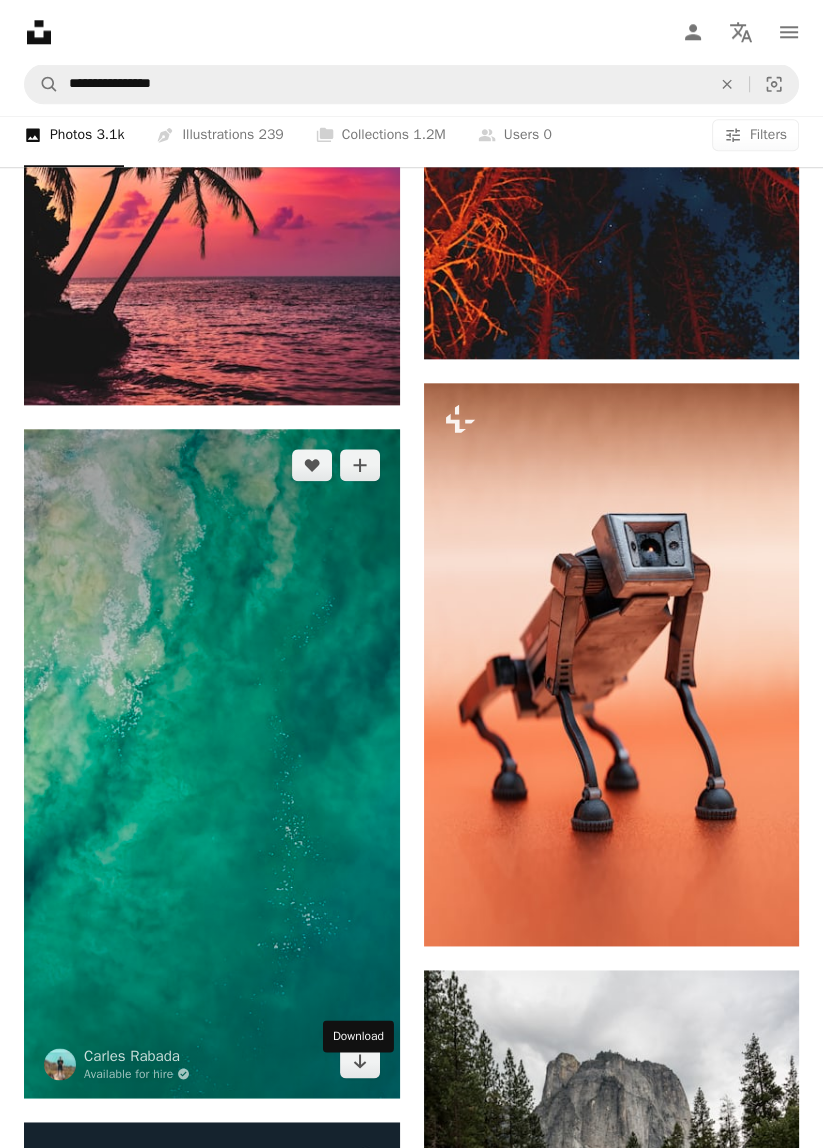 click 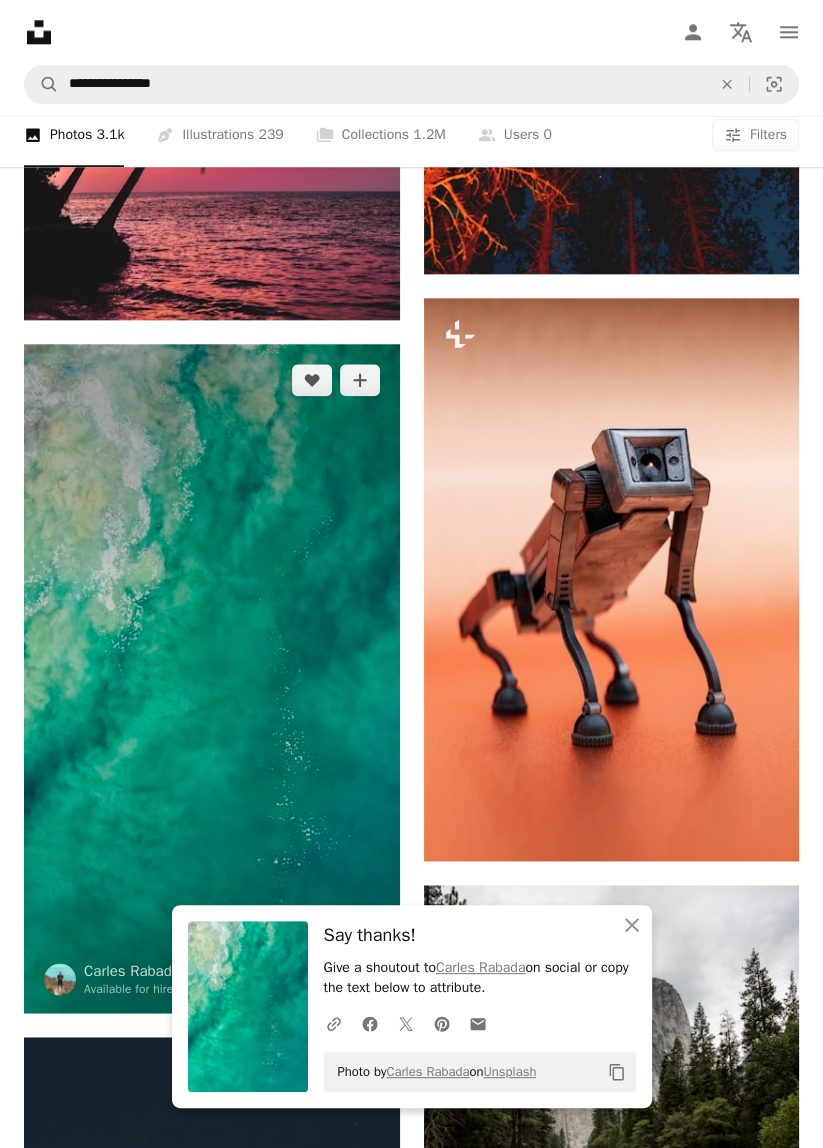 scroll, scrollTop: 19012, scrollLeft: 0, axis: vertical 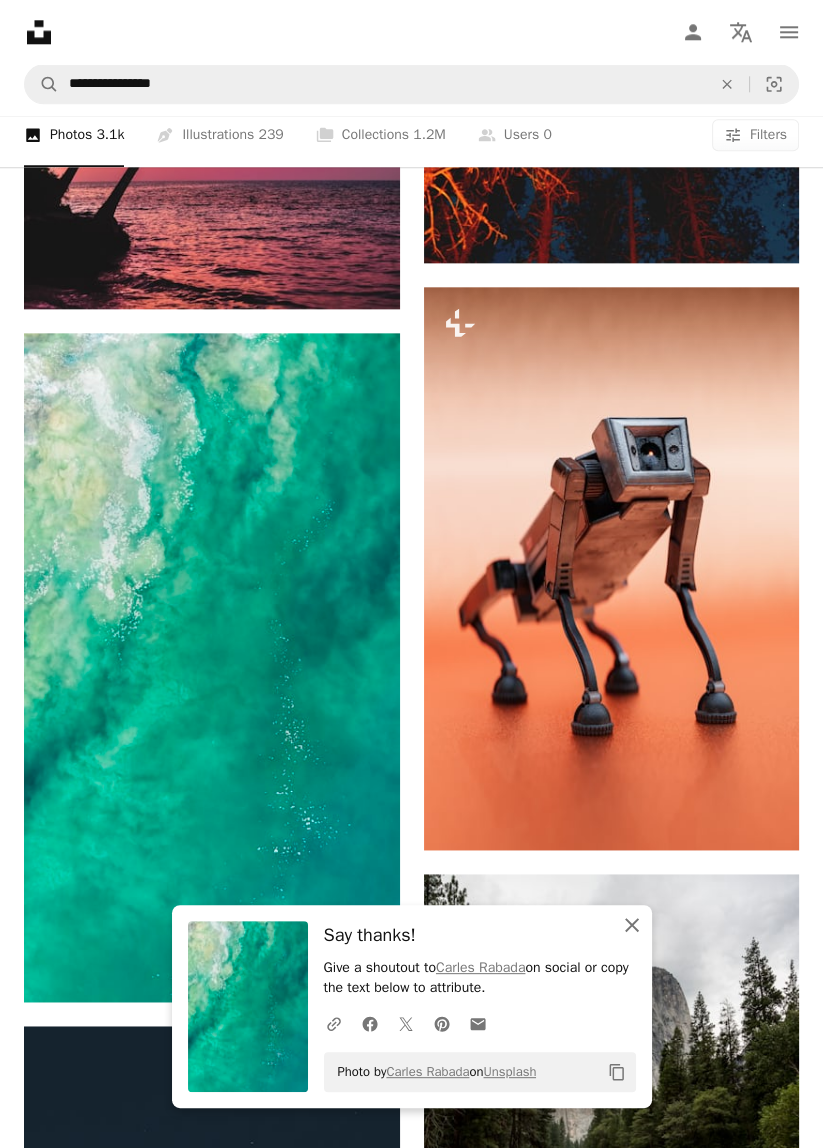 click on "An X shape" 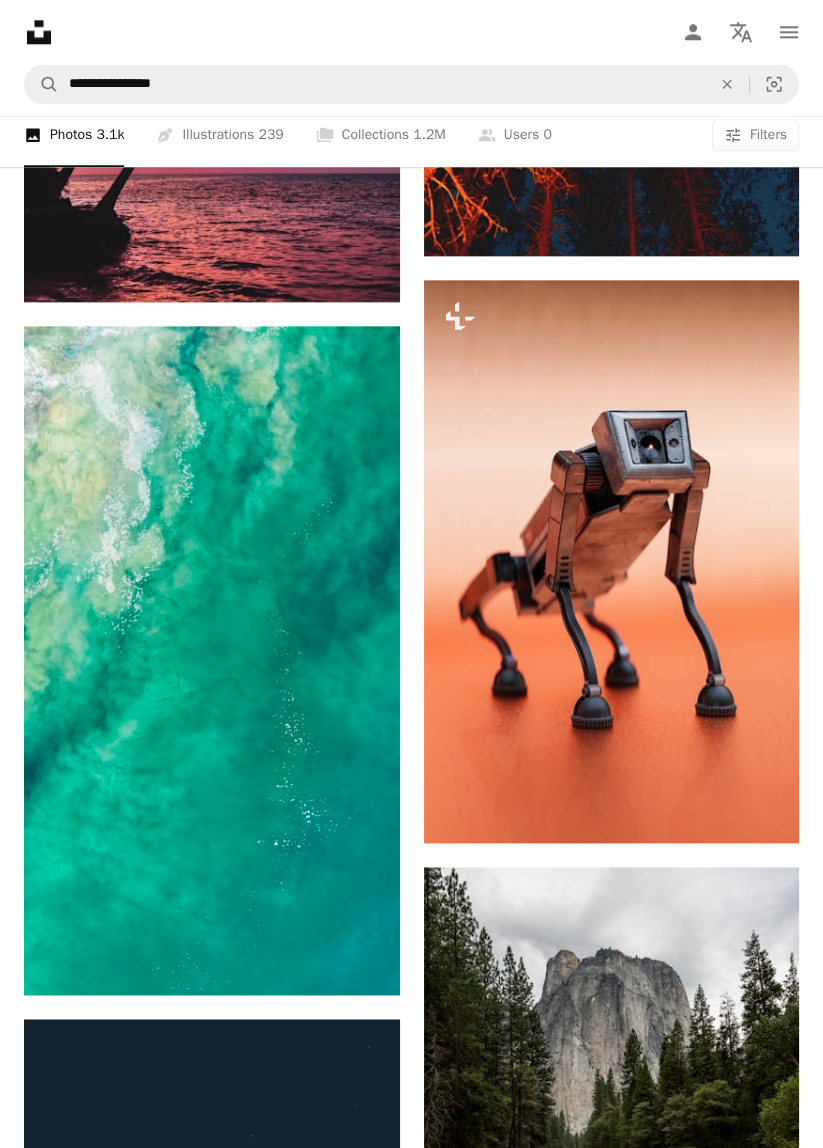 scroll, scrollTop: 19022, scrollLeft: 0, axis: vertical 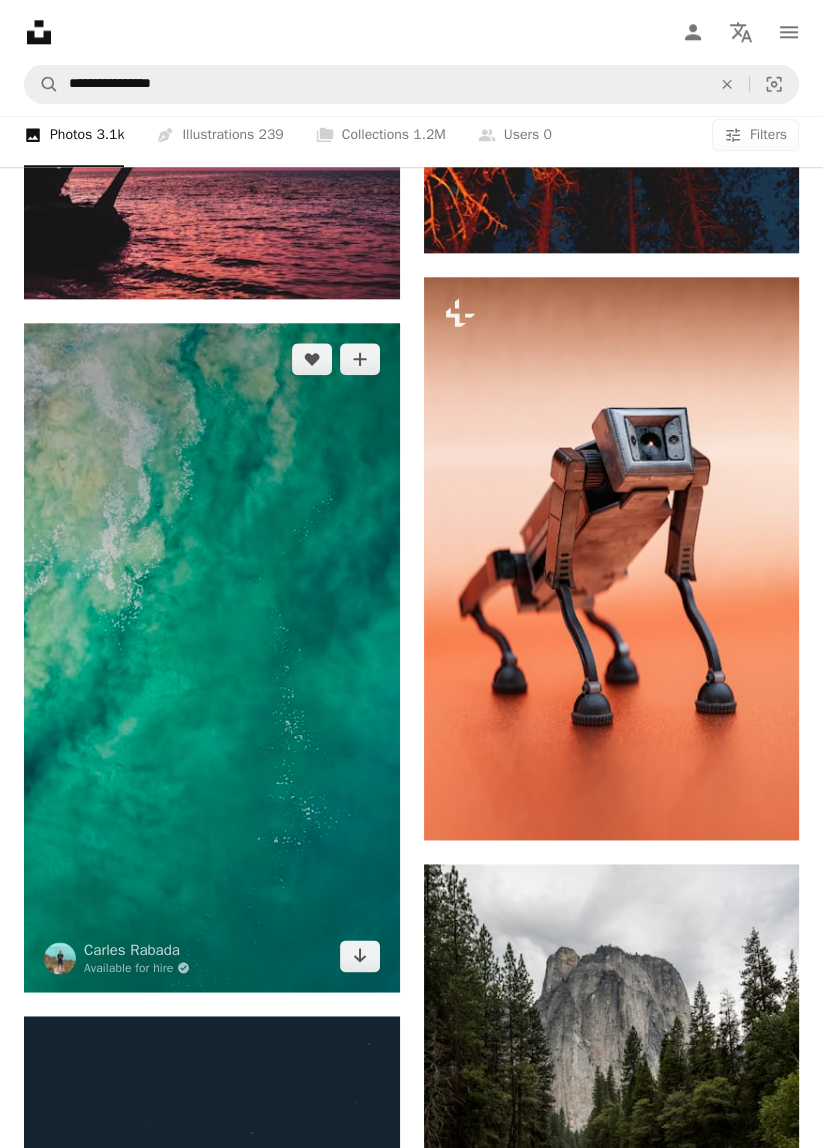 click on "A plus sign" 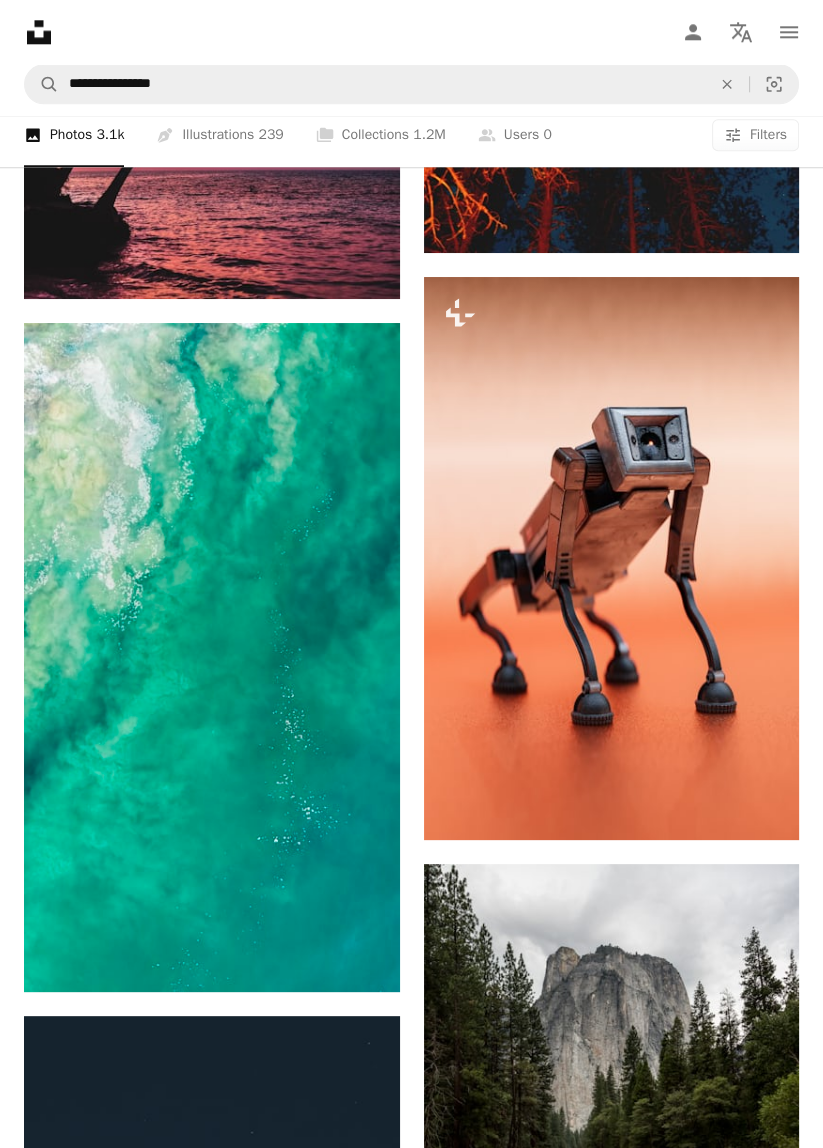 click on "An X shape Join Unsplash Already have an account?  Login First name Last name Email Username  (only letters, numbers and underscores) Password  (min. 8 char) Join By joining, you agree to the  Terms  and  Privacy Policy ." at bounding box center (411, 5134) 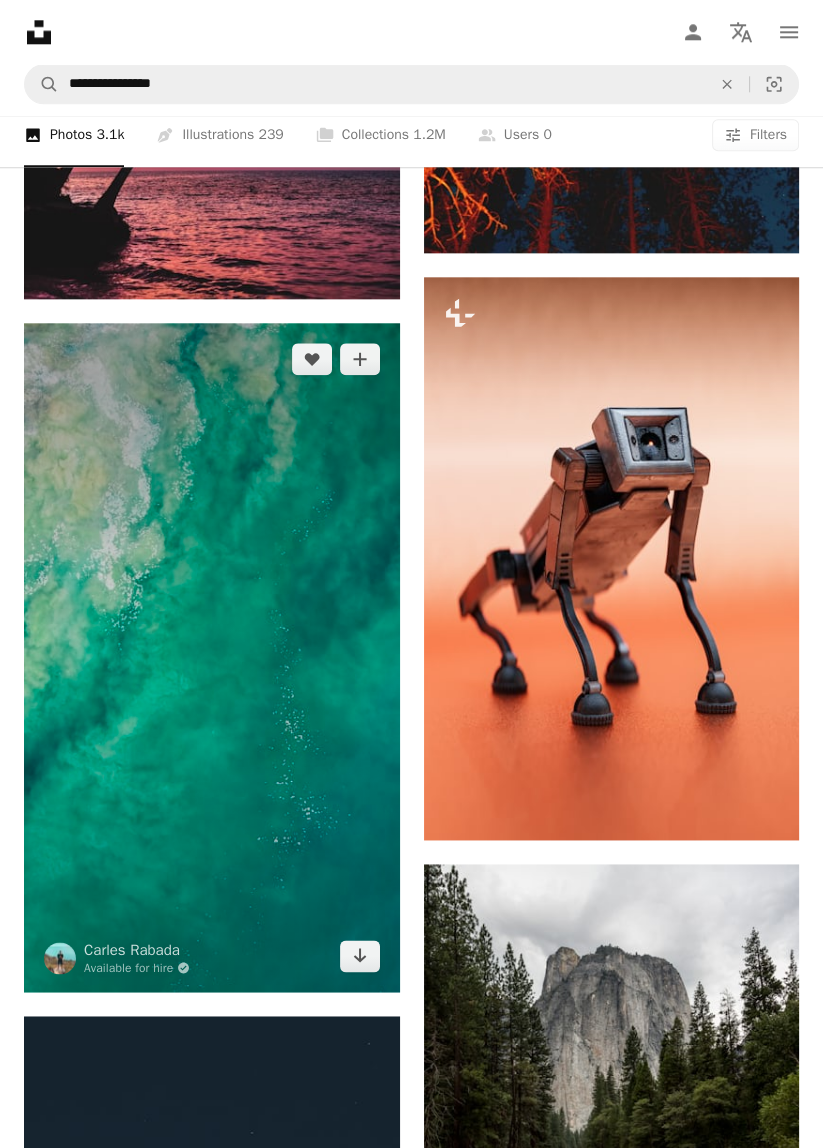 click at bounding box center (212, 657) 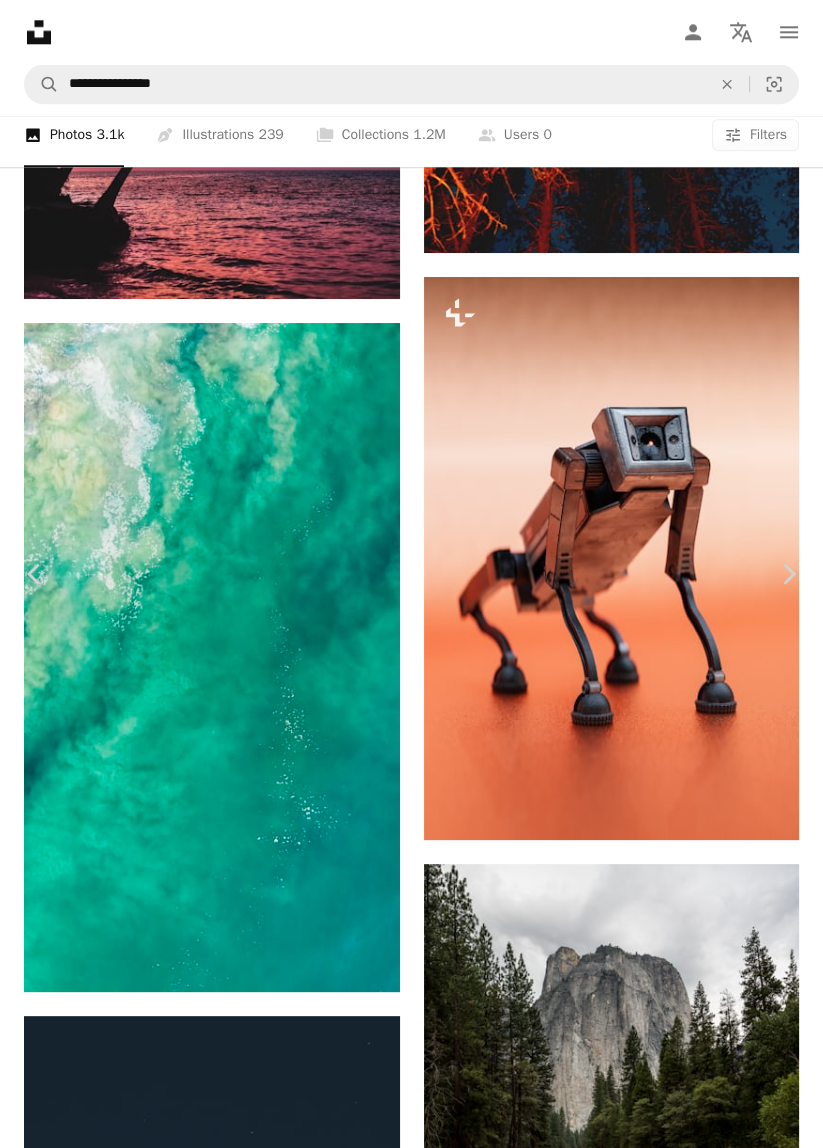 click on "Chevron down" 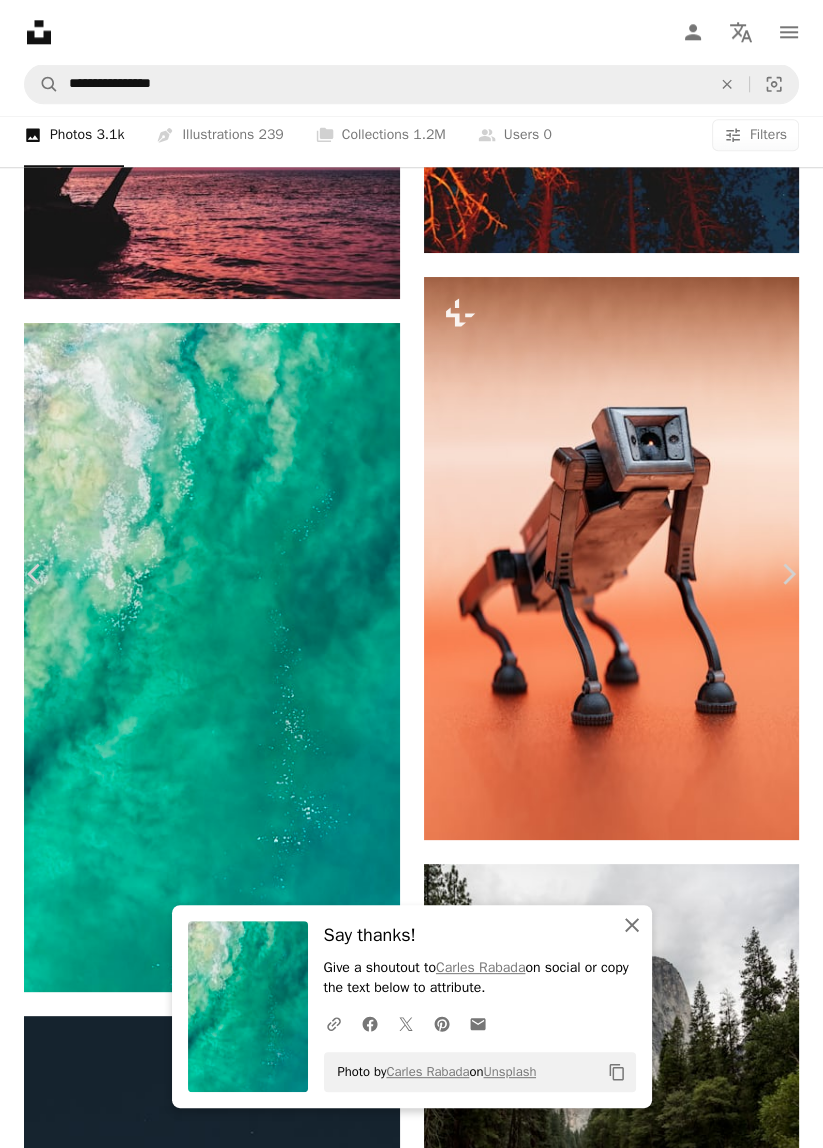 click on "An X shape" 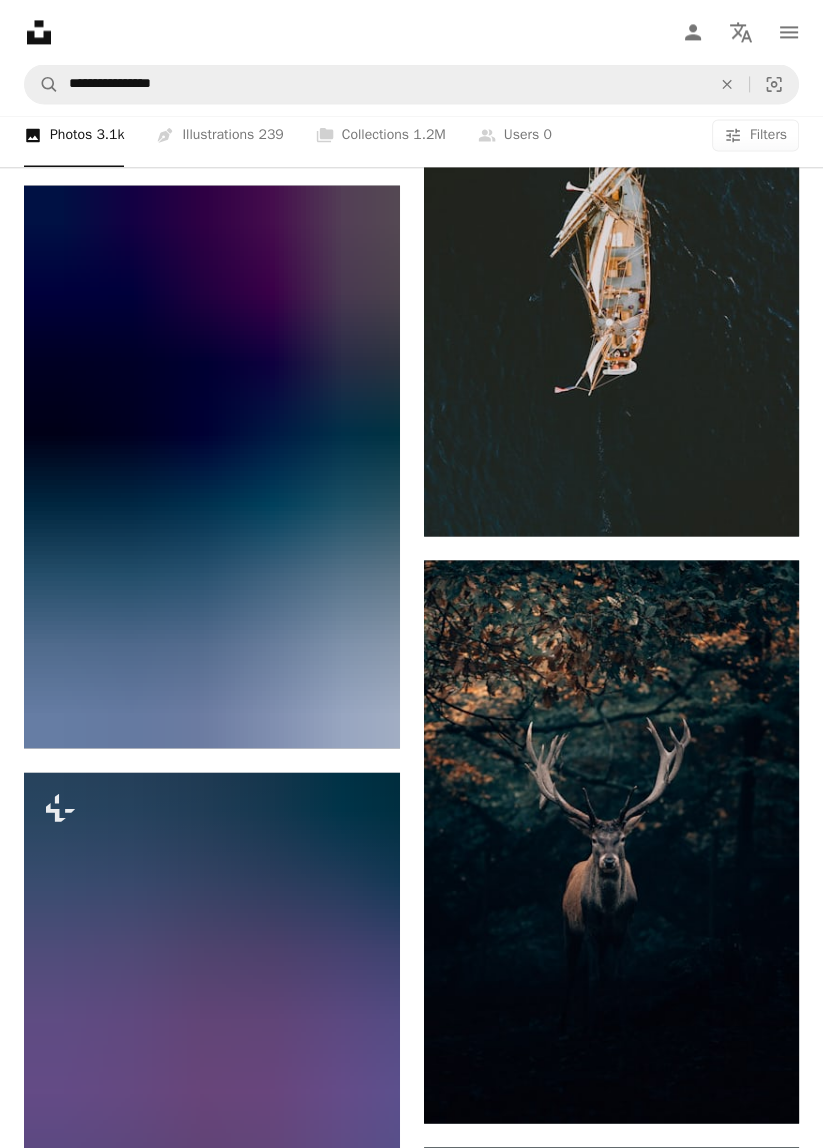 scroll, scrollTop: 25337, scrollLeft: 0, axis: vertical 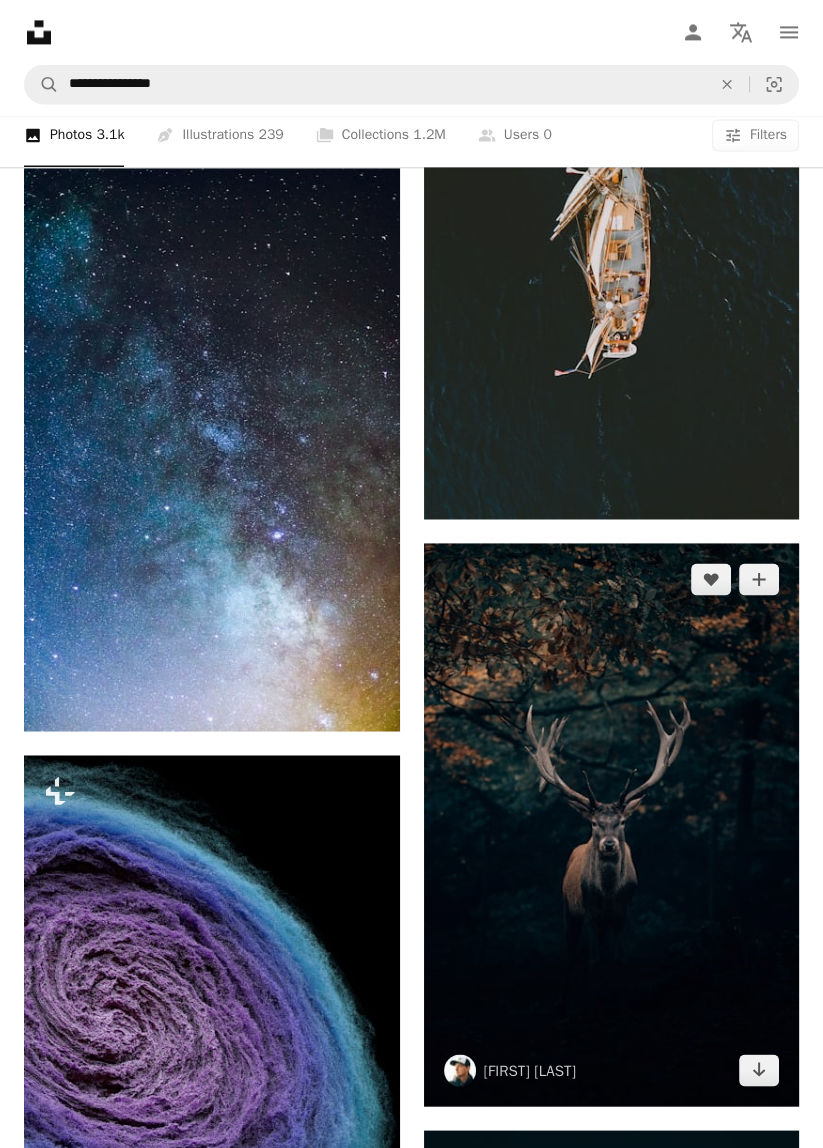 click at bounding box center [612, 824] 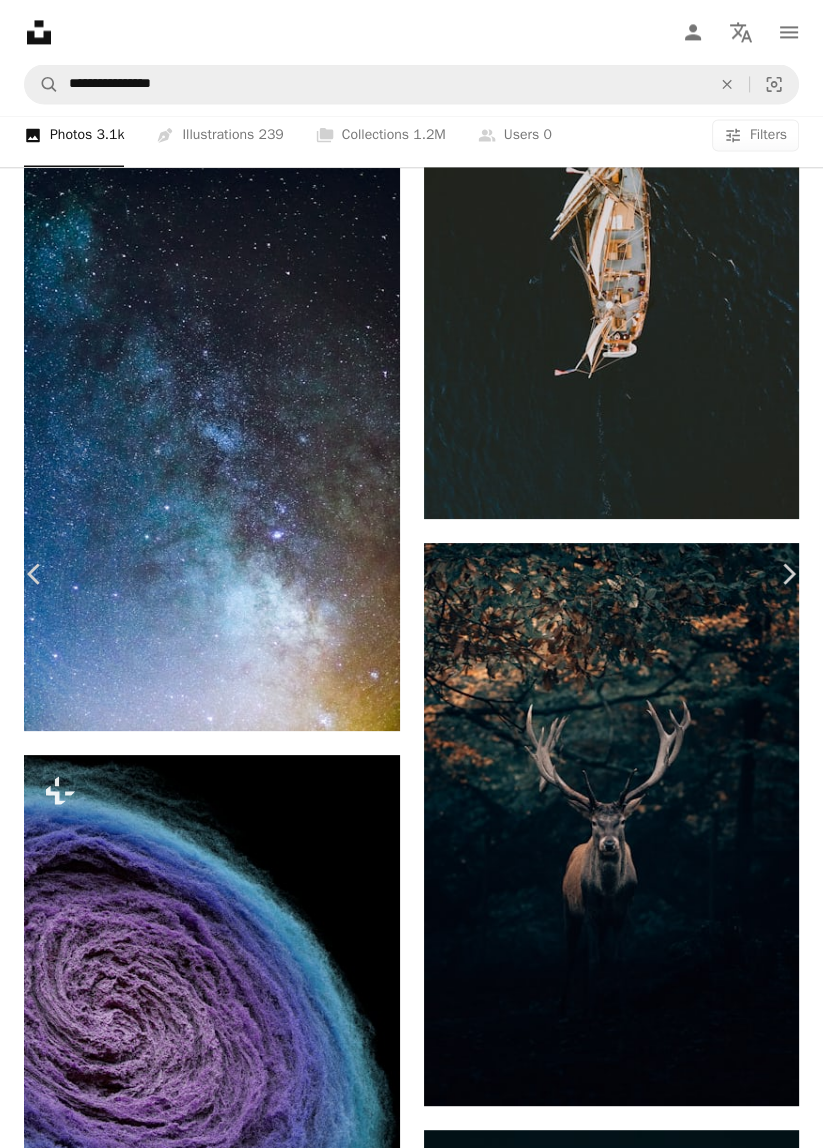 click on "Chevron down" 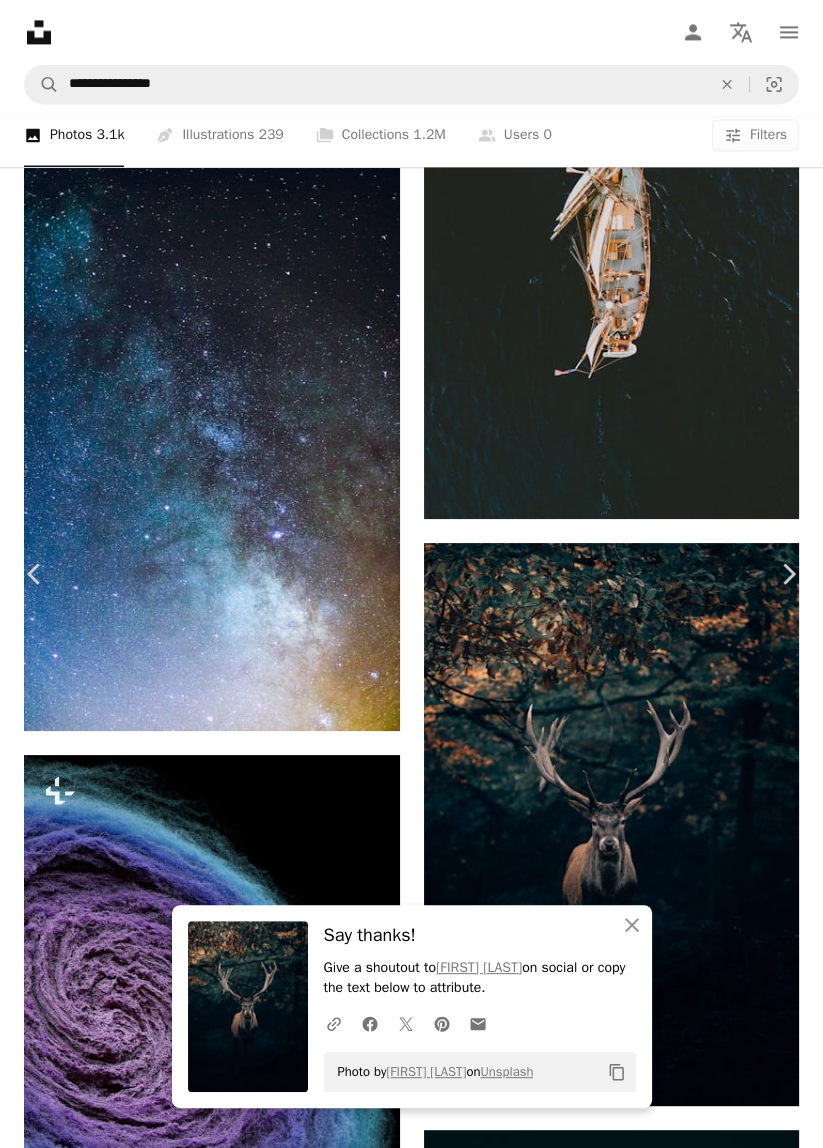click on "Close Say thanks! Give a shoutout to  [FIRST] [LAST]  on social or copy the text below to attribute. A URL sharing icon (chains) Facebook icon X (formerly Twitter) icon Pinterest icon An envelope Photo by  [FIRST] [LAST]  on  Unsplash
Copy content [FIRST] [LAST] buchstabenhausen A heart A plus sign Download free Chevron down Zoom in Views 30,857,977 Downloads 559,136 Featured in Photos ,  Animals ,  Wallpapers A forward-right arrow Share Info icon Info More Actions Your Majesty, the King of Teutoburg Forest! 🦌 A map marker Teutoburg Forest, Germany Calendar outlined Published on  [MONTH] [DAY], [YEAR] Camera Canon, EOS 6D Mark II Safety Free to use under the  Unsplash License wallpaper forest animal dark autumn fall animal wallpaper wildlife deer focus lonely unique woods king moody moose elk deer wallpaper stag epic Free pictures Browse premium related images on iStock  |  Save 20% with code UNSPLASH20 View more on iStock  ↗ Related images A heart A heart Cj" at bounding box center (411, 3883) 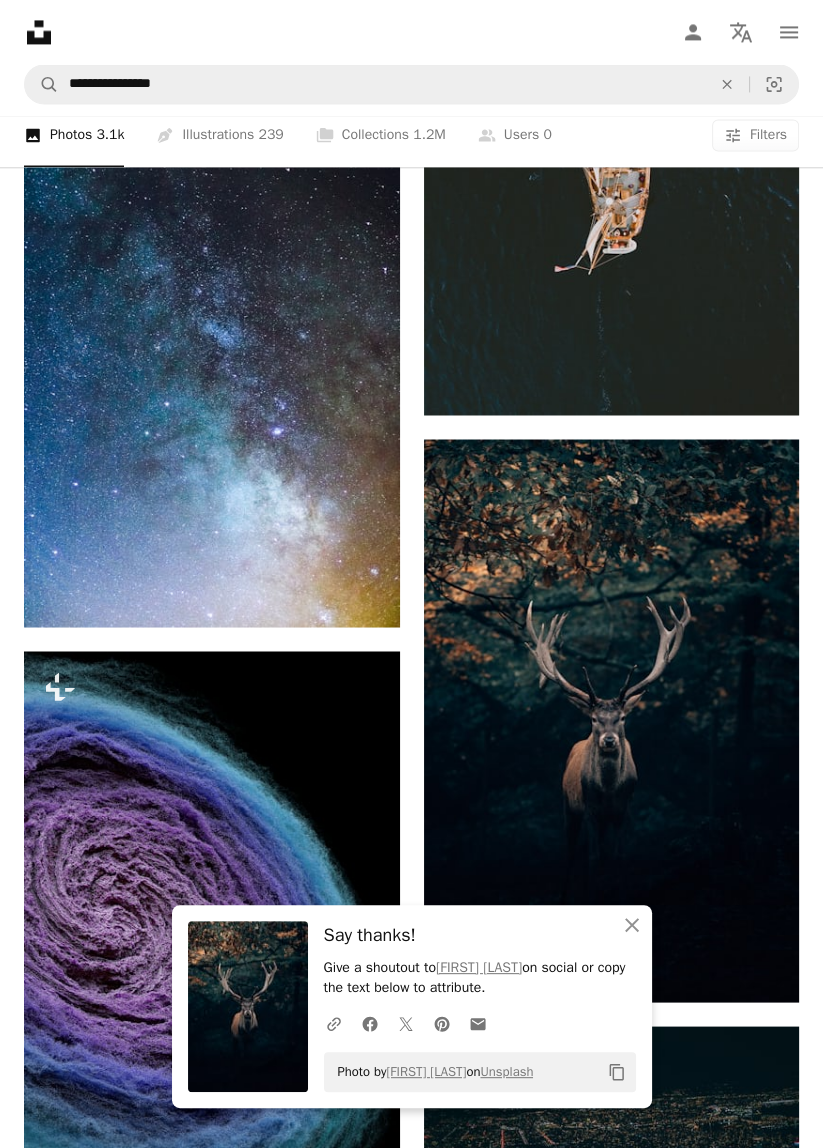 scroll, scrollTop: 25950, scrollLeft: 0, axis: vertical 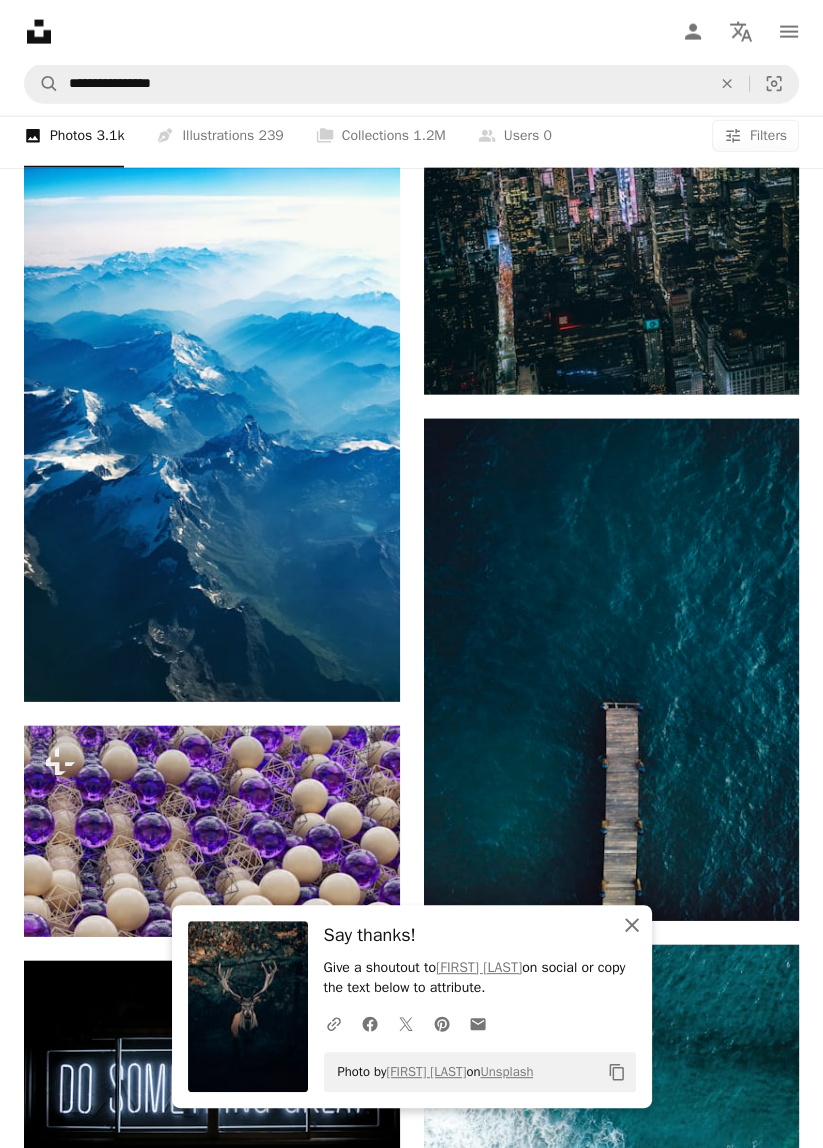 click on "An X shape Close" at bounding box center (632, 925) 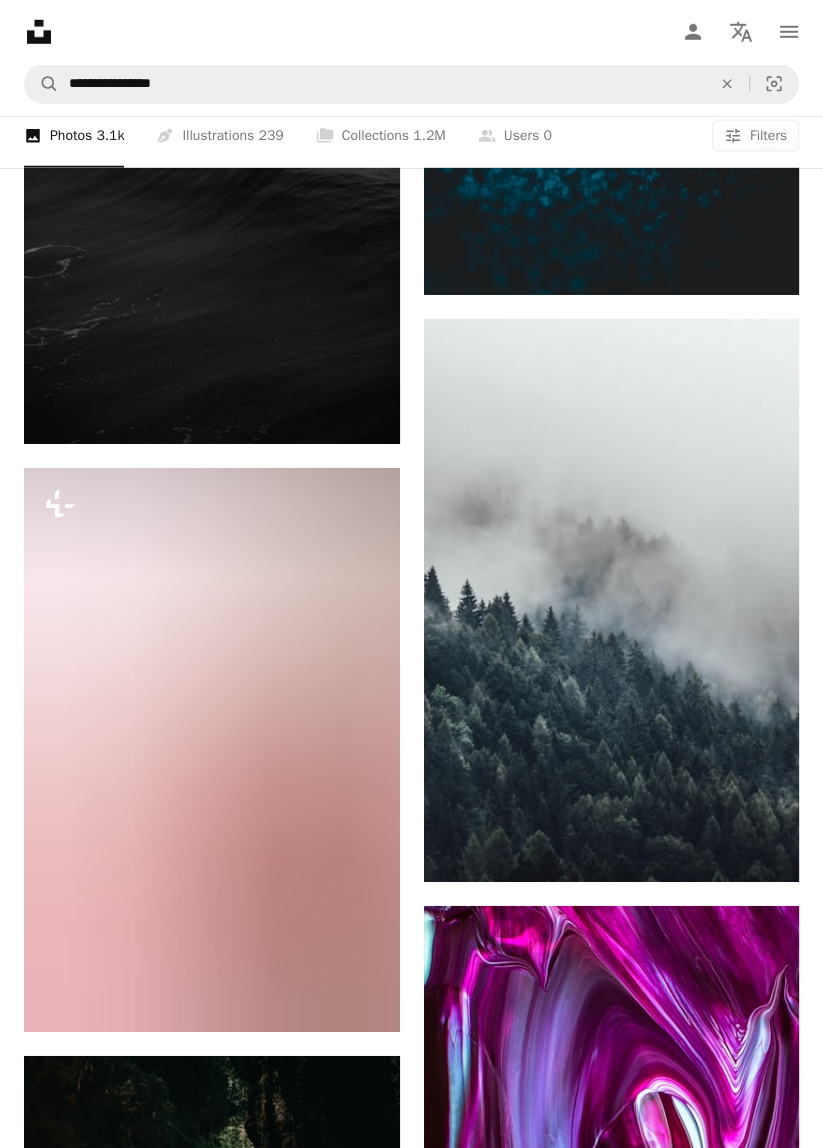 scroll, scrollTop: 39064, scrollLeft: 0, axis: vertical 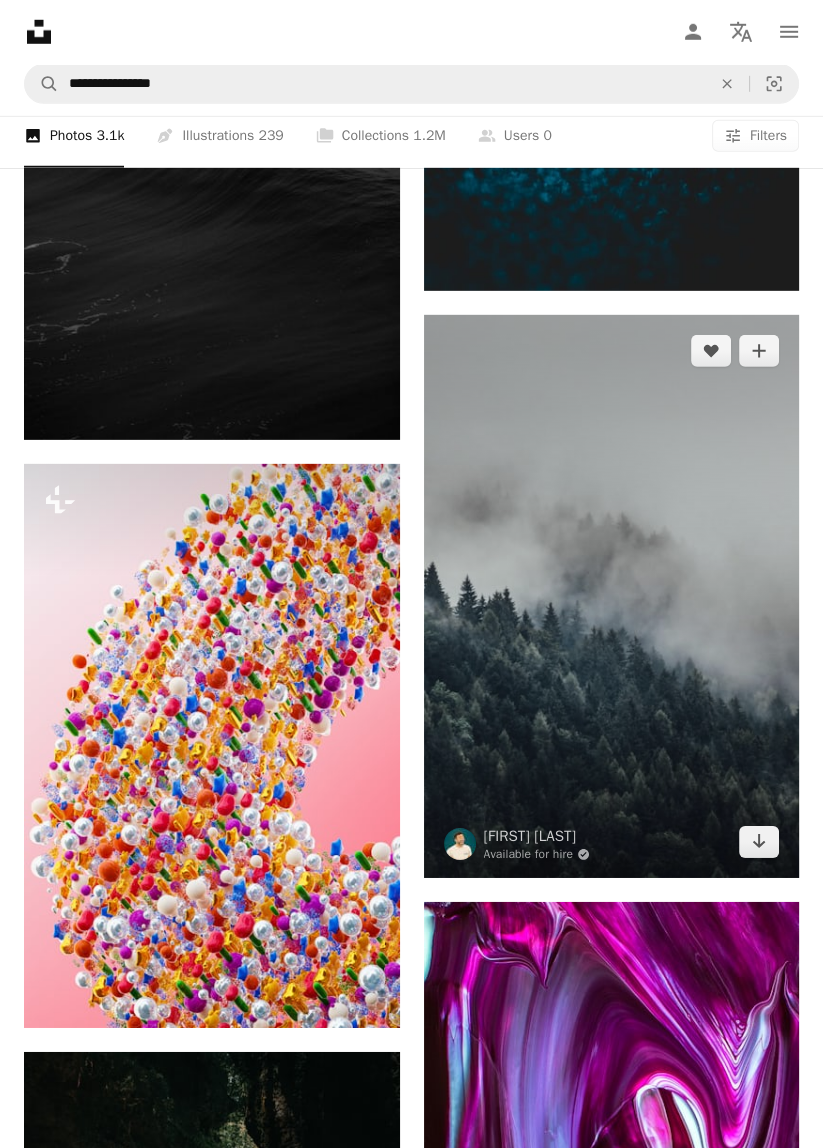 click at bounding box center [612, 596] 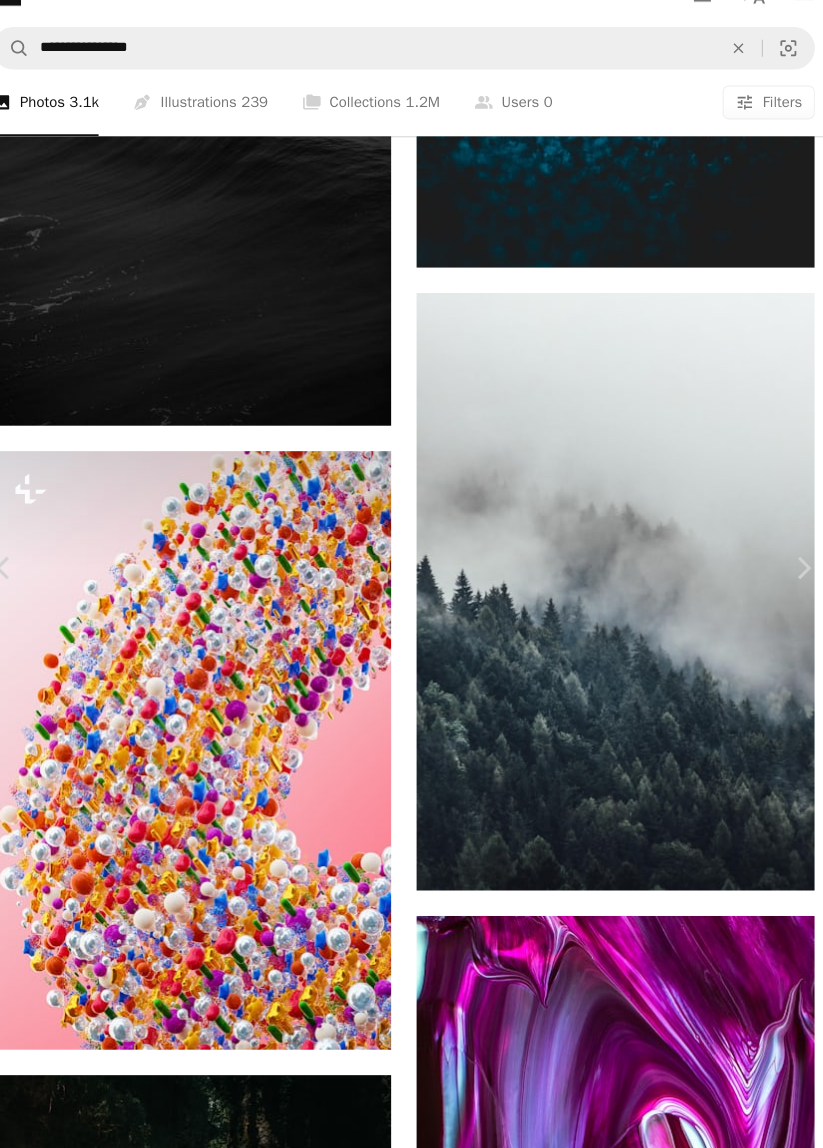 scroll, scrollTop: 39064, scrollLeft: 0, axis: vertical 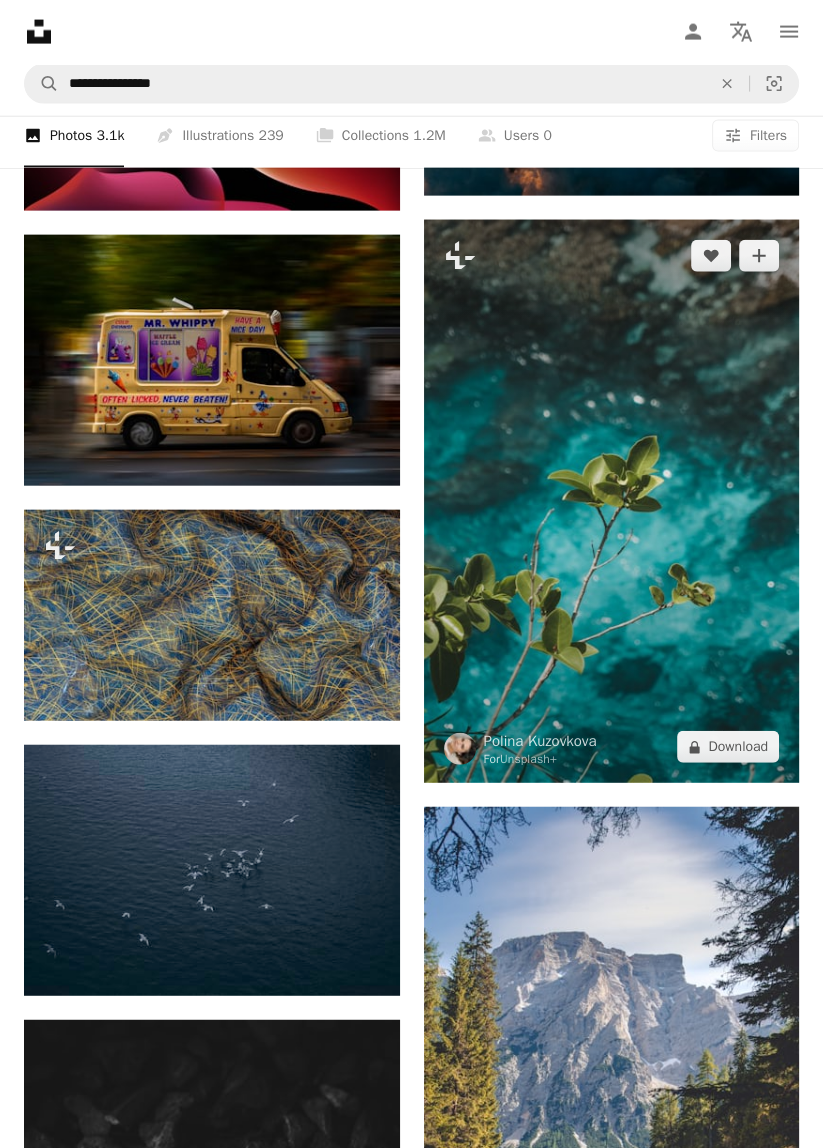 click at bounding box center (612, 501) 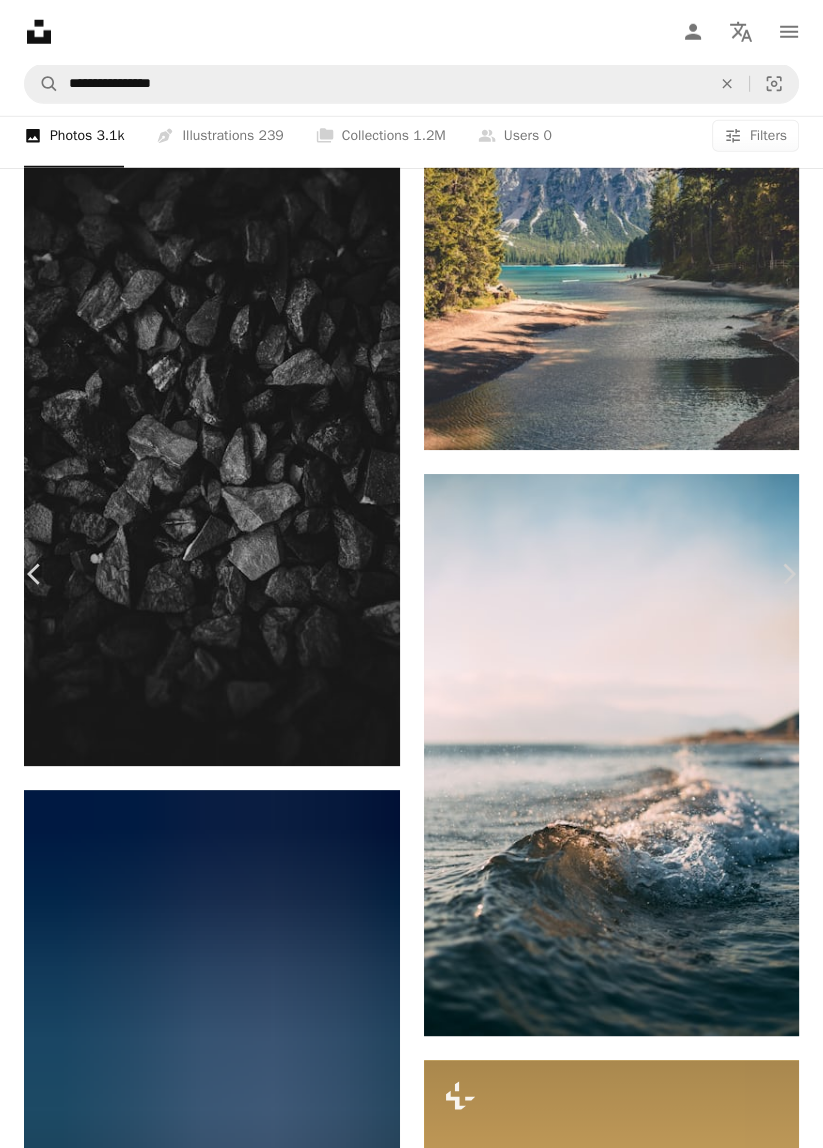 scroll, scrollTop: 61706, scrollLeft: 0, axis: vertical 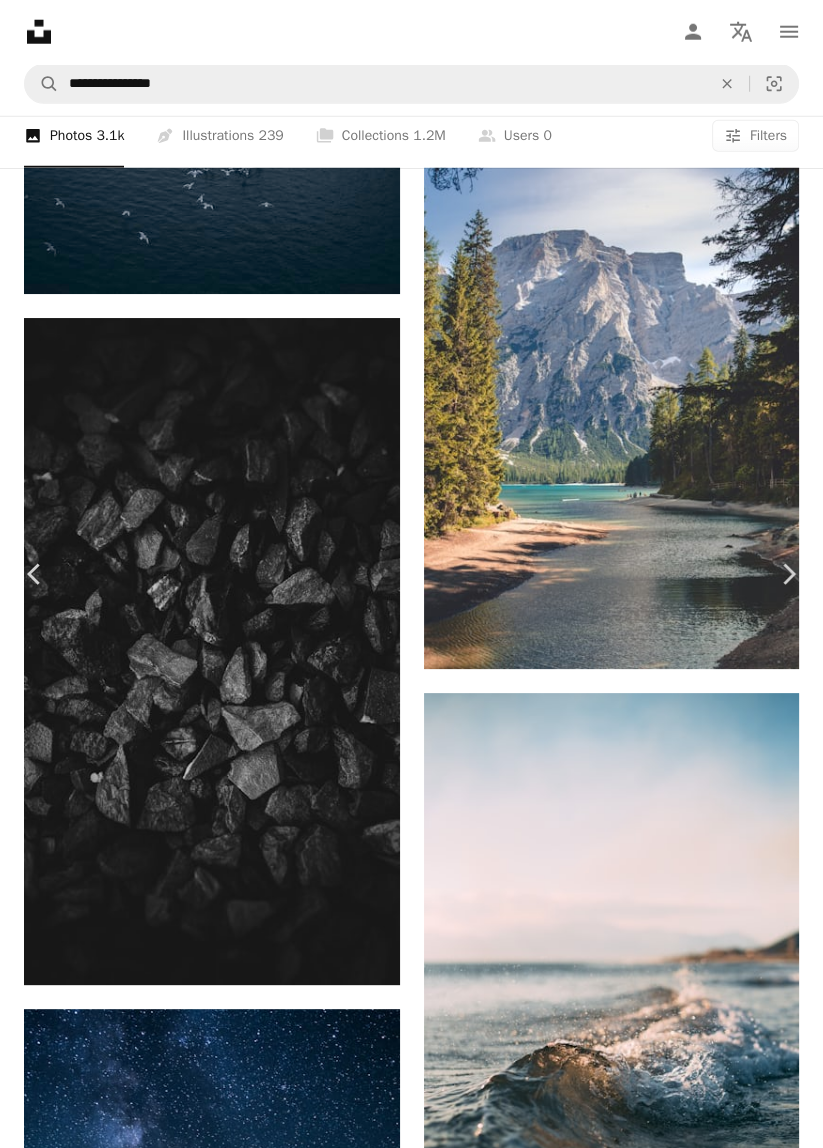 click on "Chevron right" at bounding box center [788, 574] 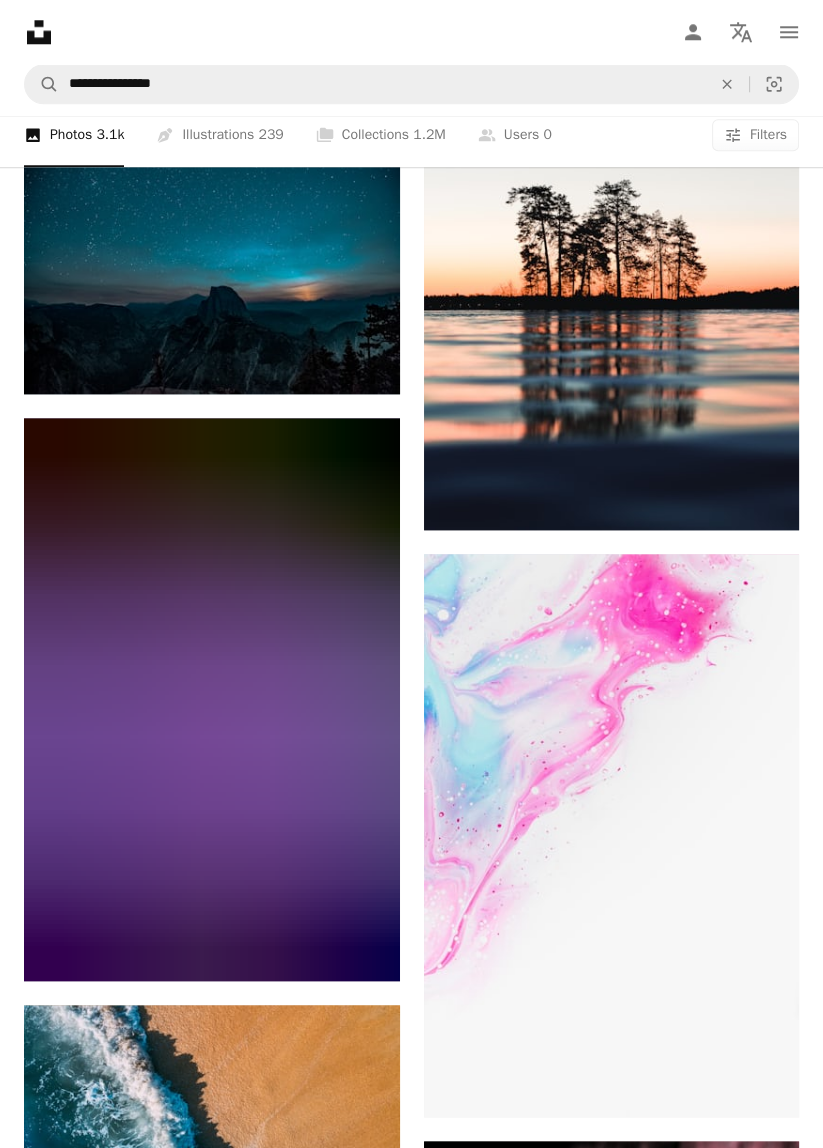 scroll, scrollTop: 64917, scrollLeft: 0, axis: vertical 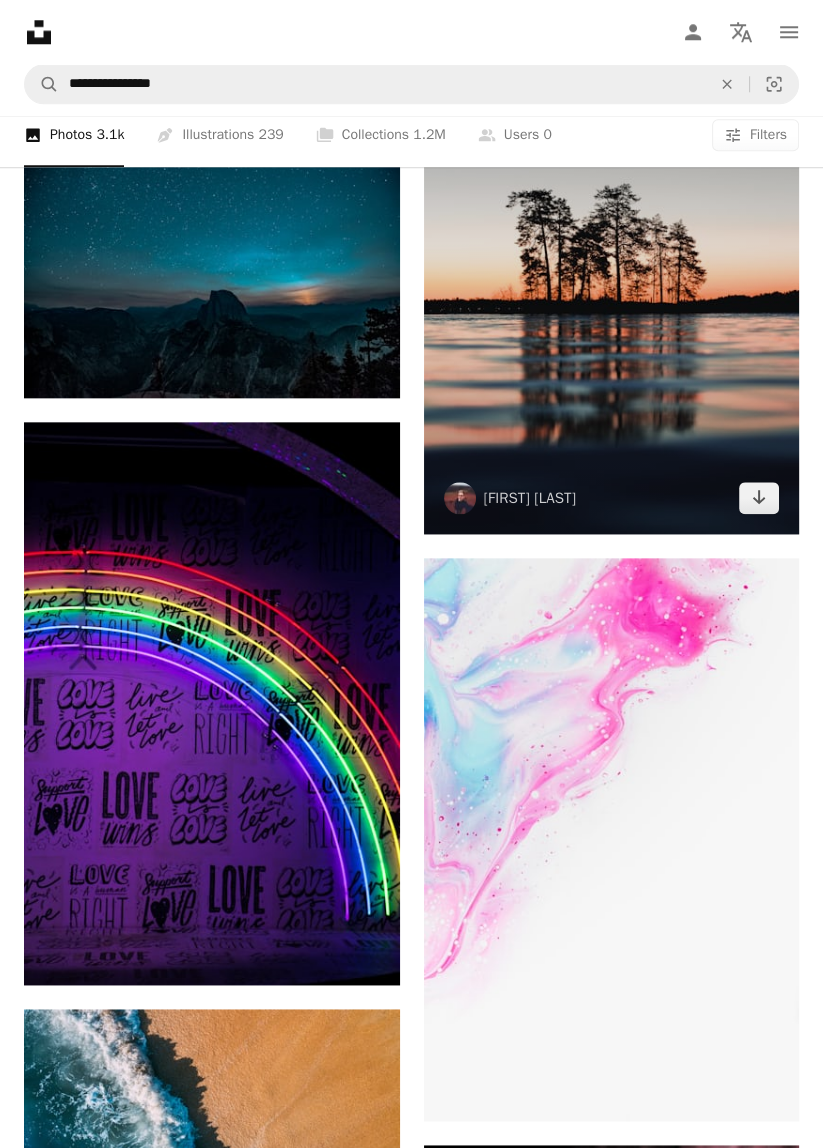 click at bounding box center [612, 298] 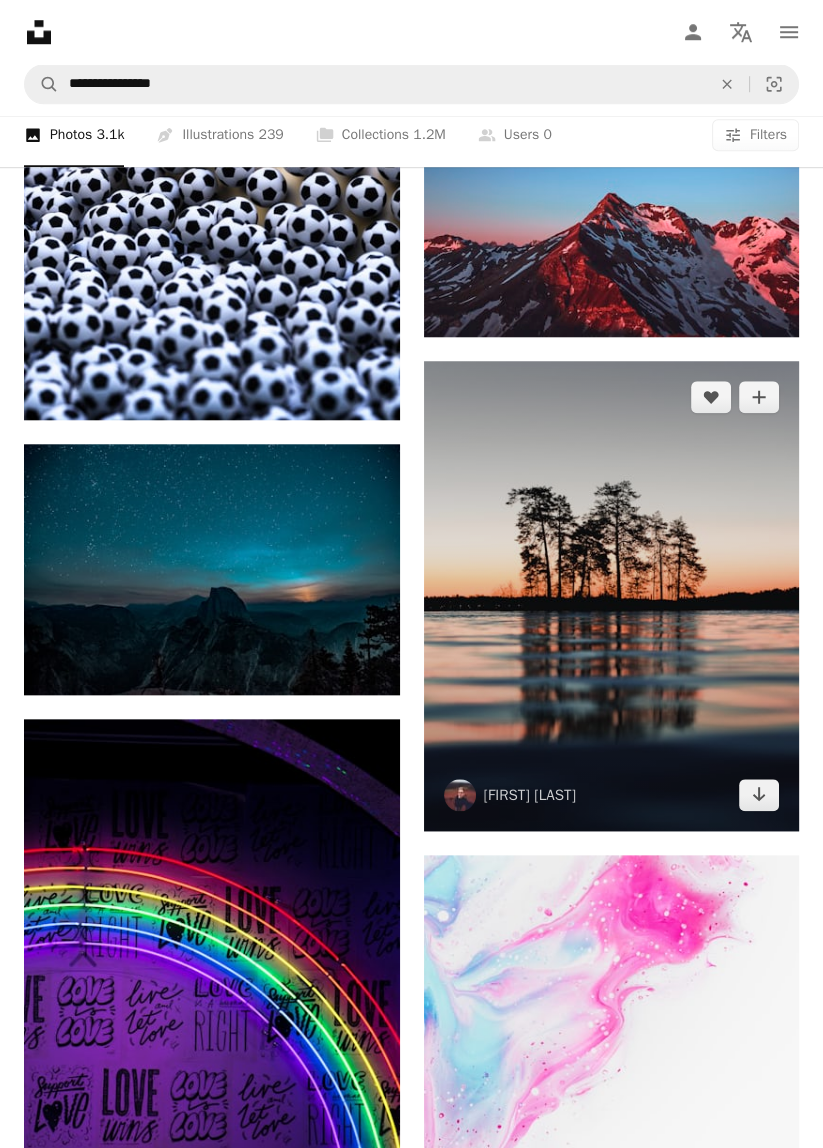 click at bounding box center (612, 595) 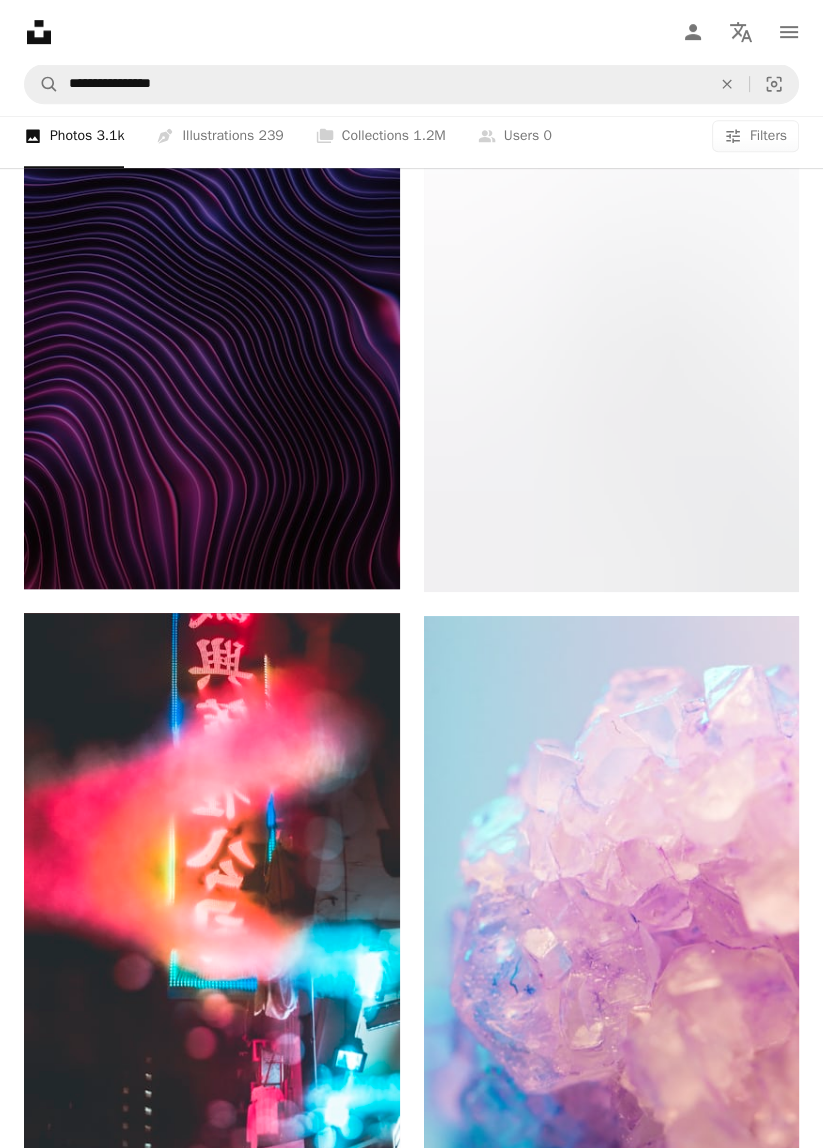 scroll, scrollTop: 69919, scrollLeft: 0, axis: vertical 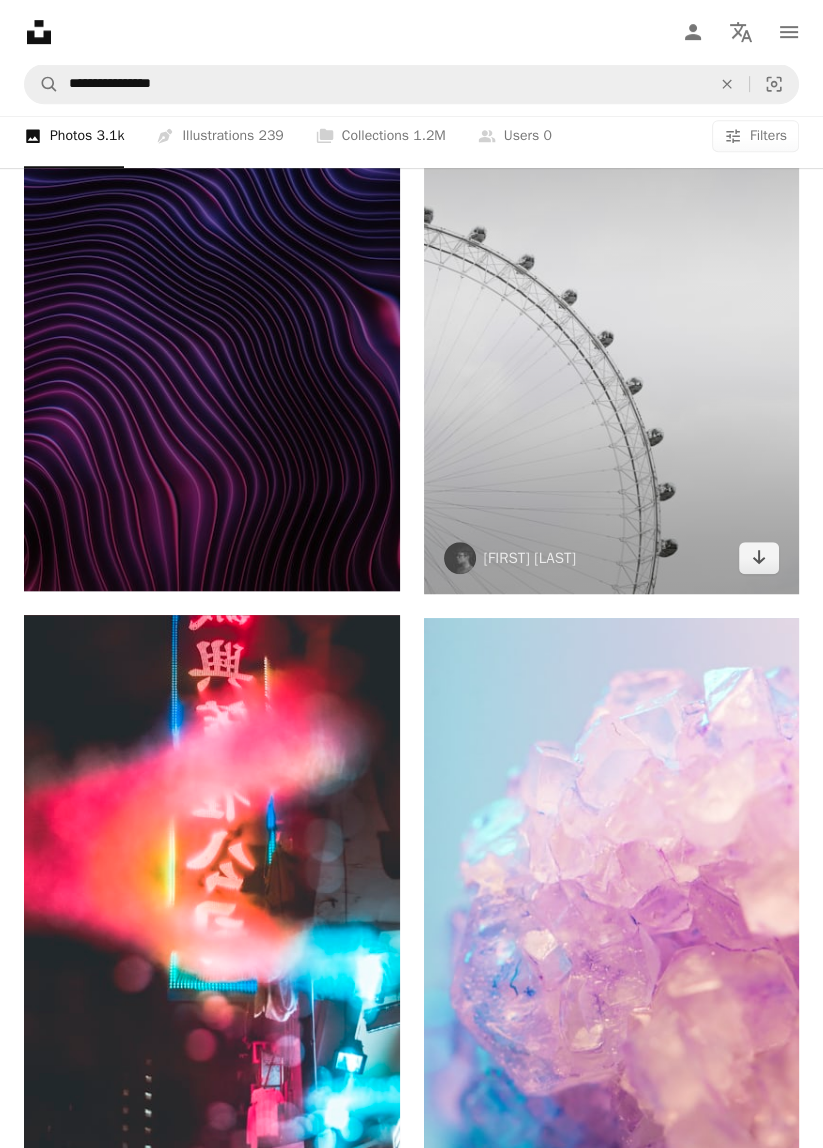 click at bounding box center [612, 312] 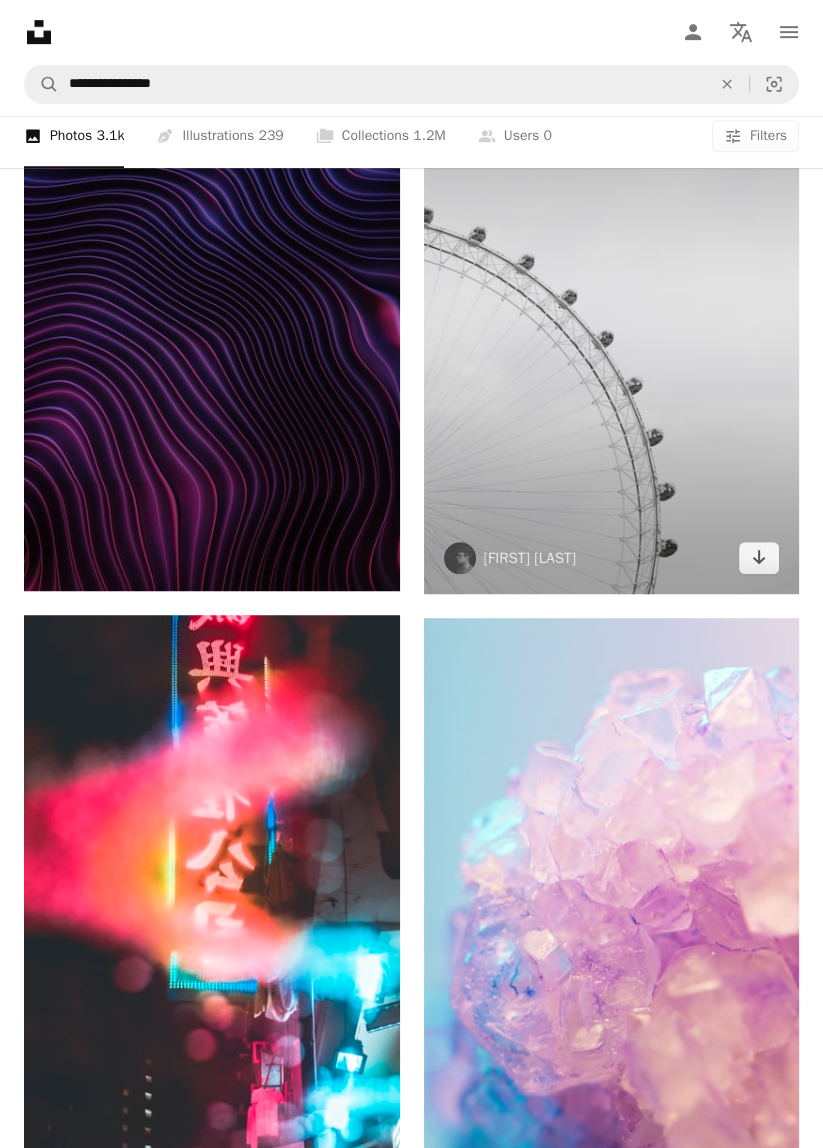 click at bounding box center (612, 312) 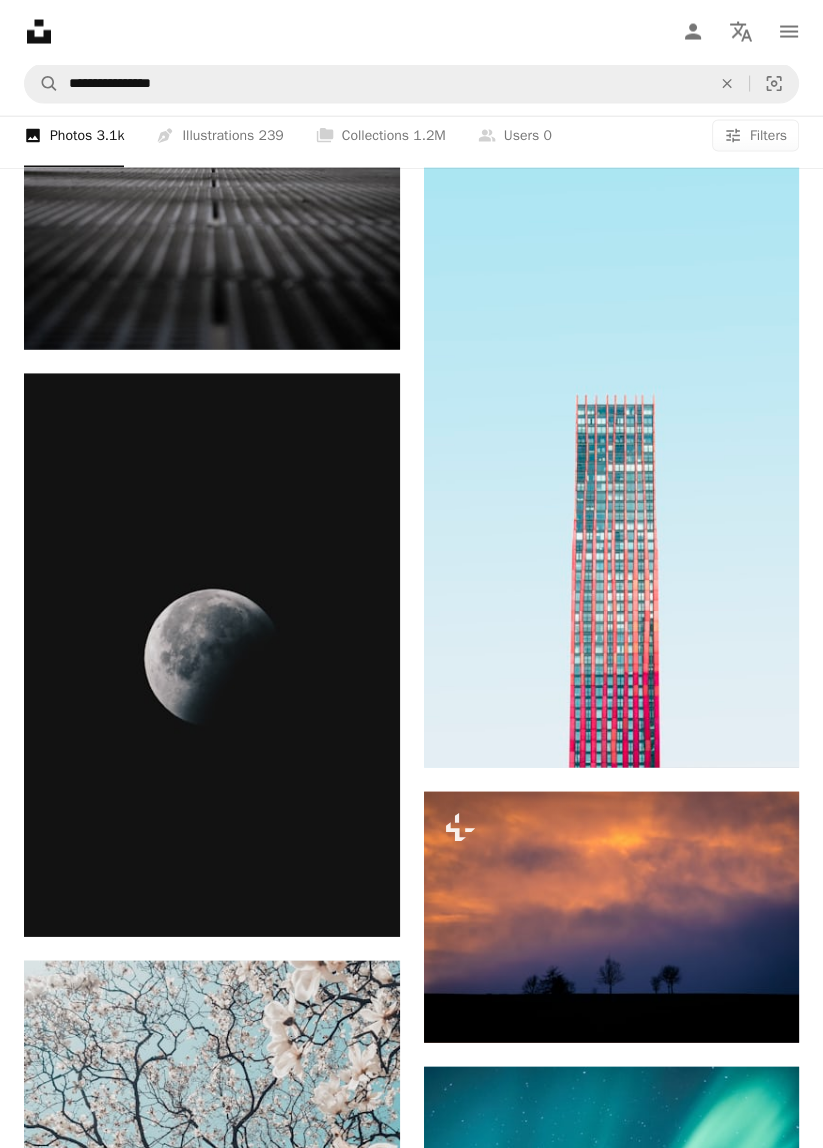 scroll, scrollTop: 83703, scrollLeft: 0, axis: vertical 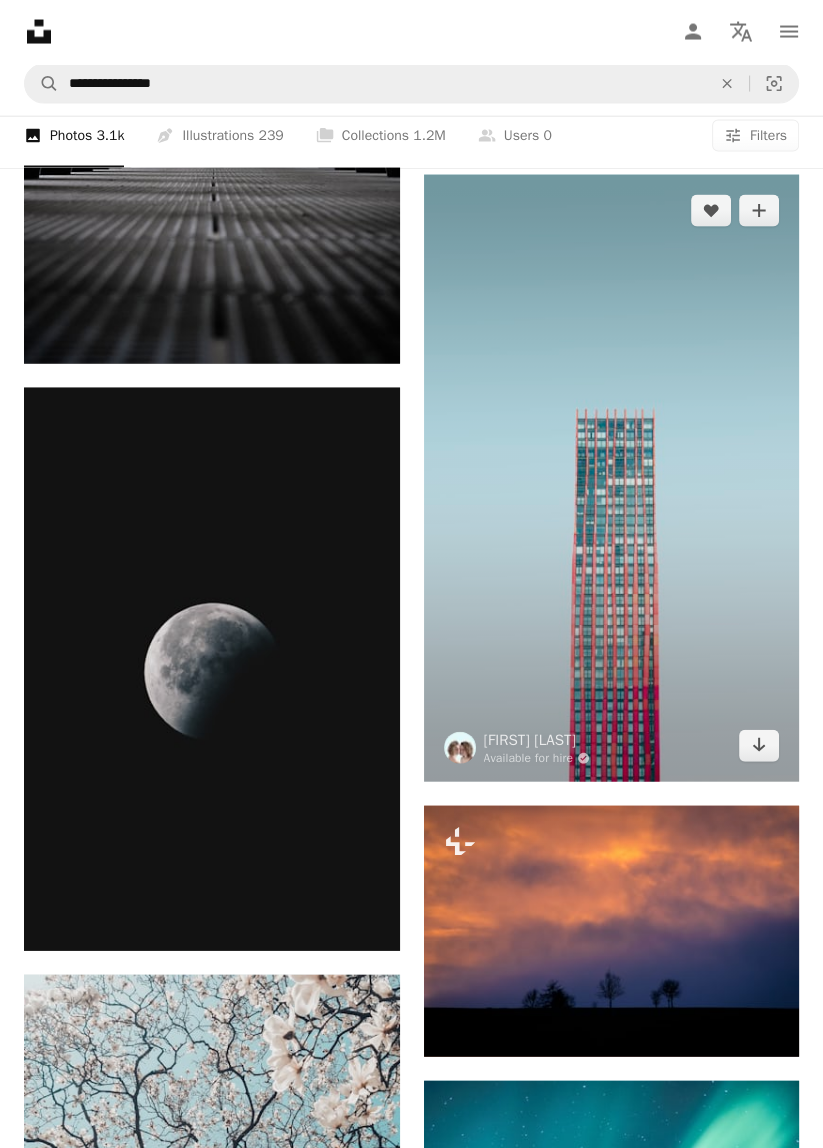 click at bounding box center [612, 478] 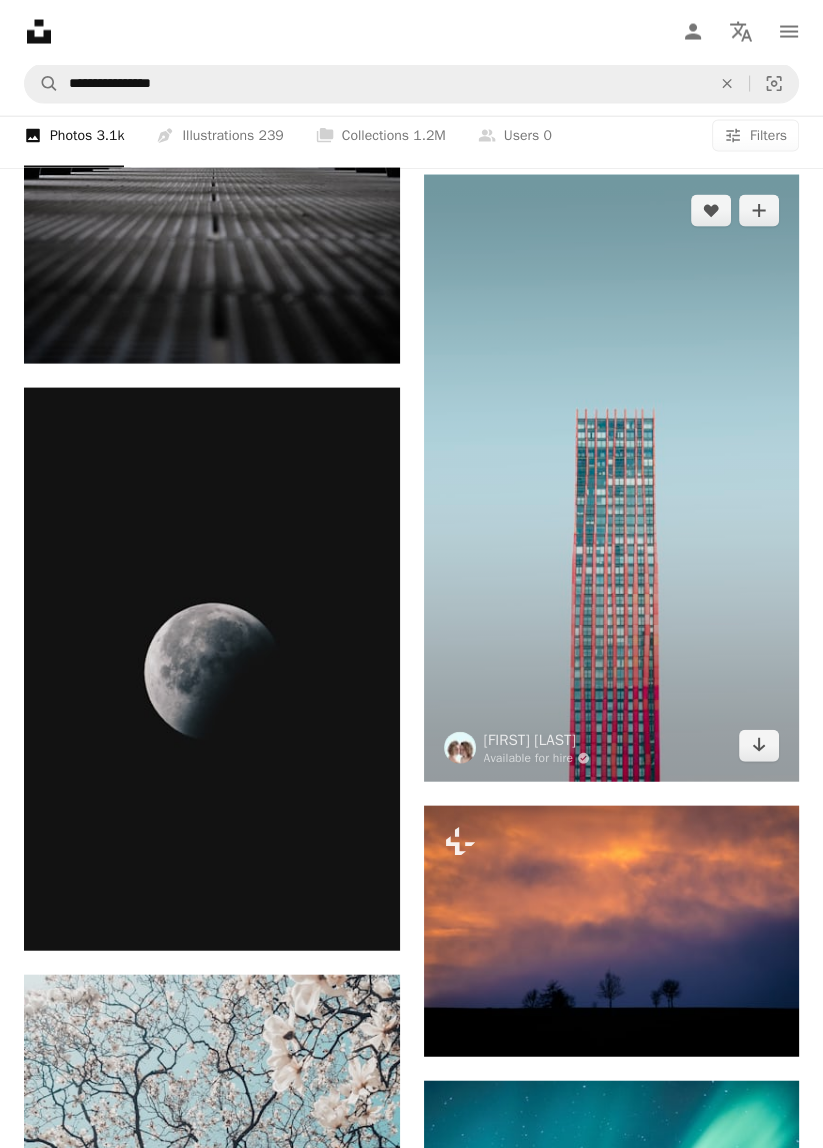 click at bounding box center (612, 478) 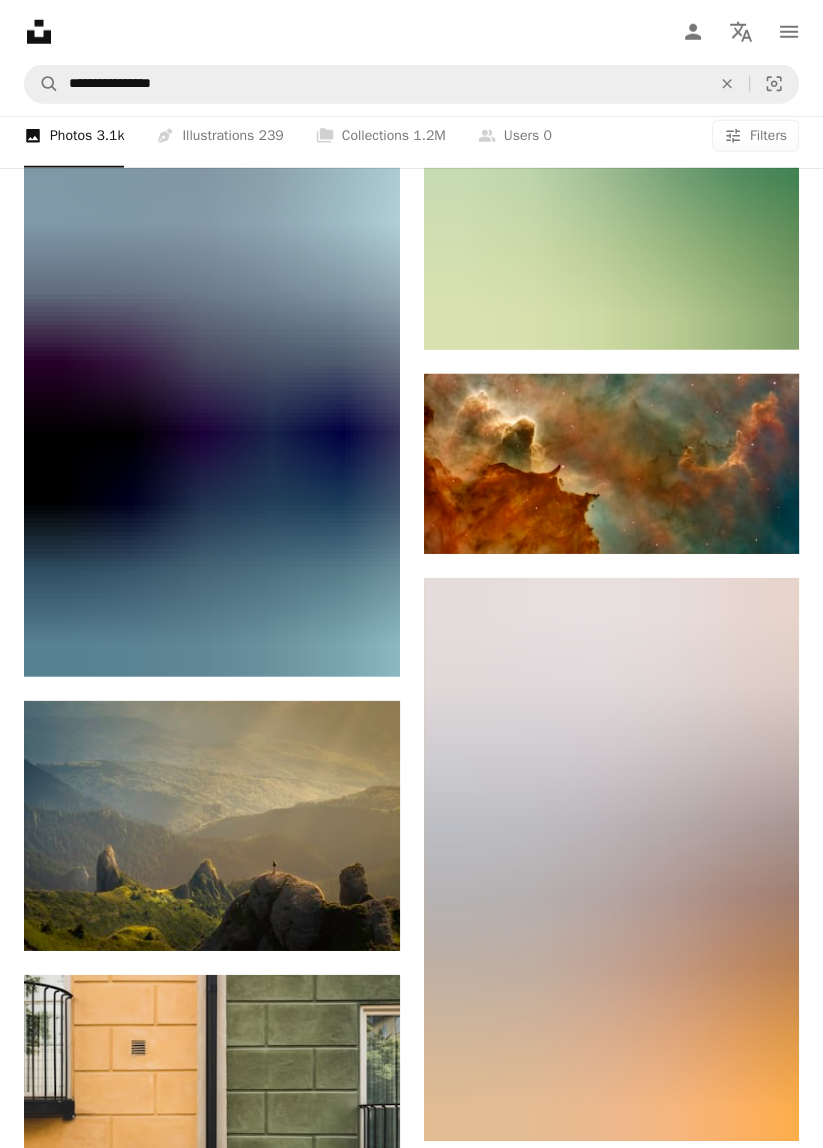 scroll, scrollTop: 102236, scrollLeft: 0, axis: vertical 